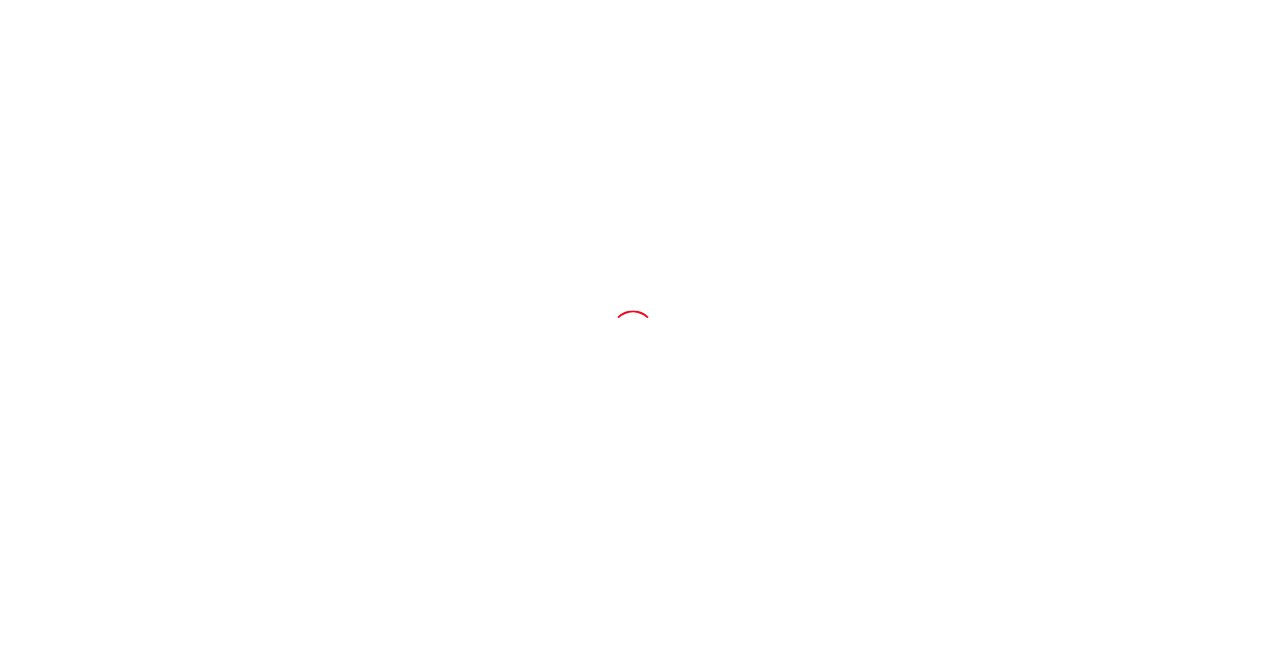 scroll, scrollTop: 0, scrollLeft: 0, axis: both 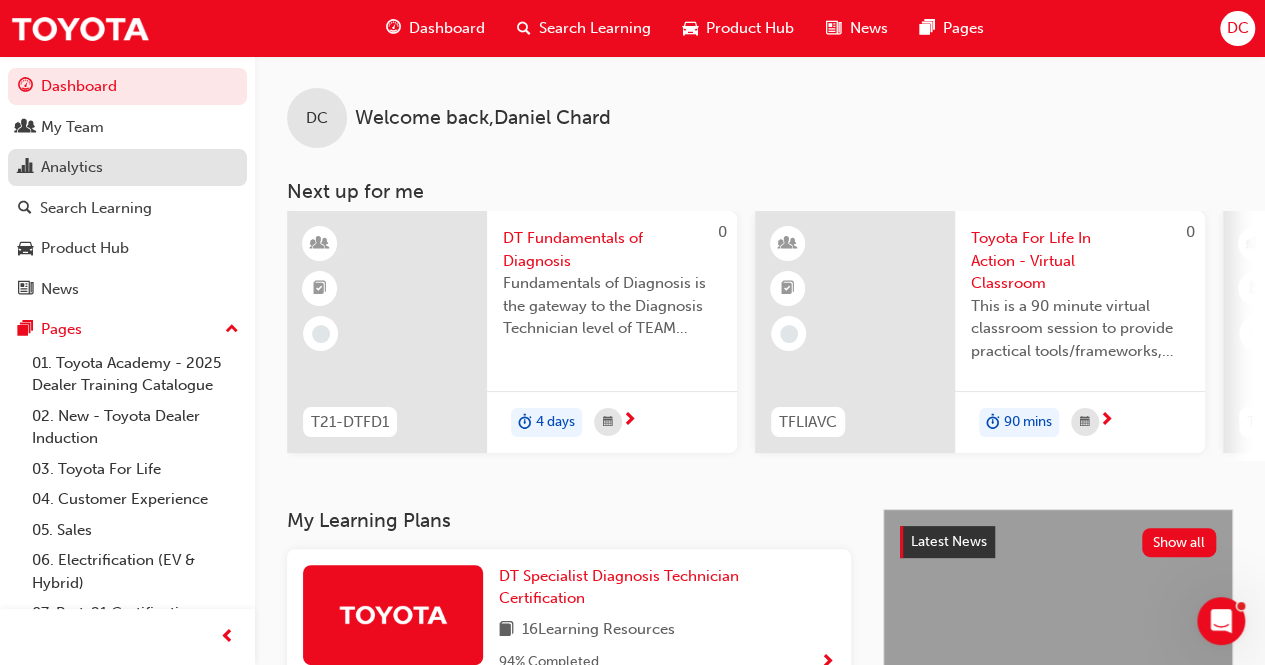 click on "Analytics" at bounding box center (72, 167) 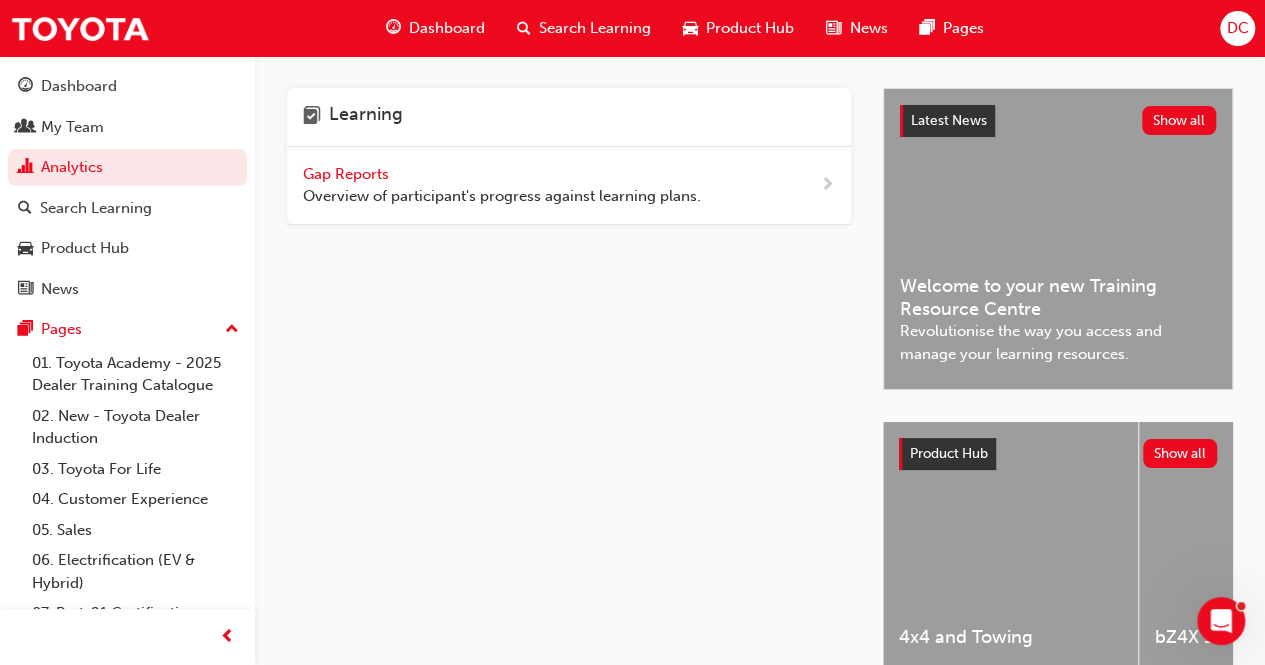 click on "Gap Reports" at bounding box center (348, 174) 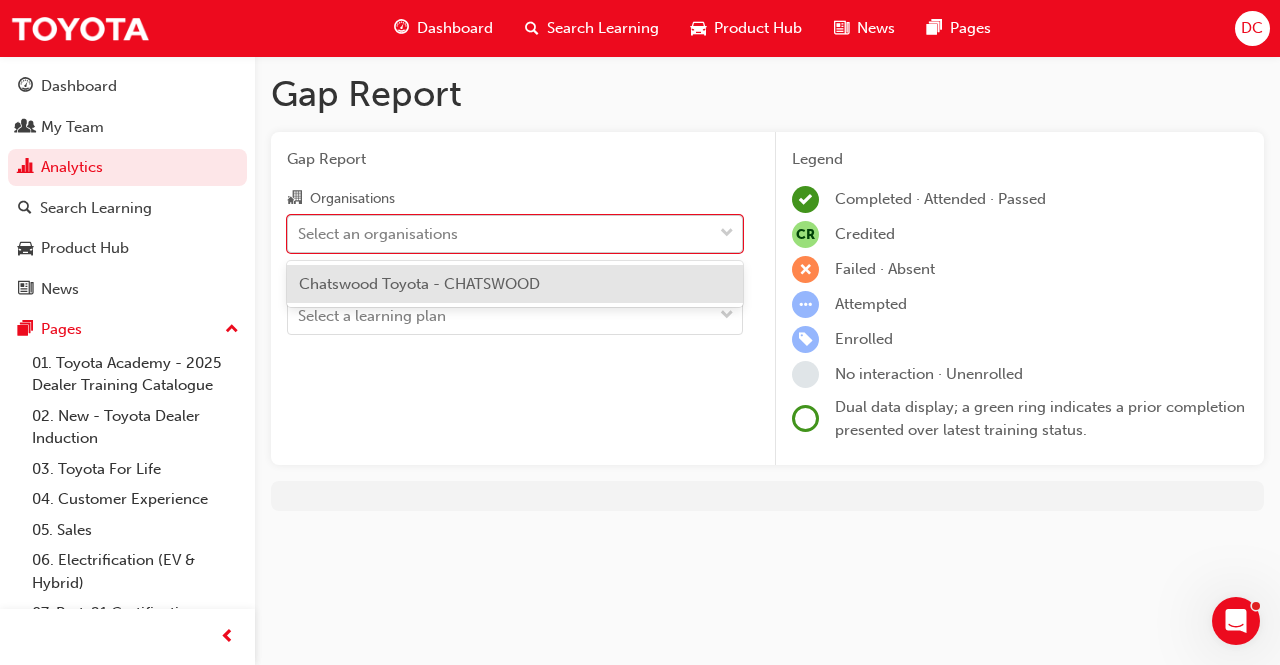 click on "Select an organisations" at bounding box center (378, 233) 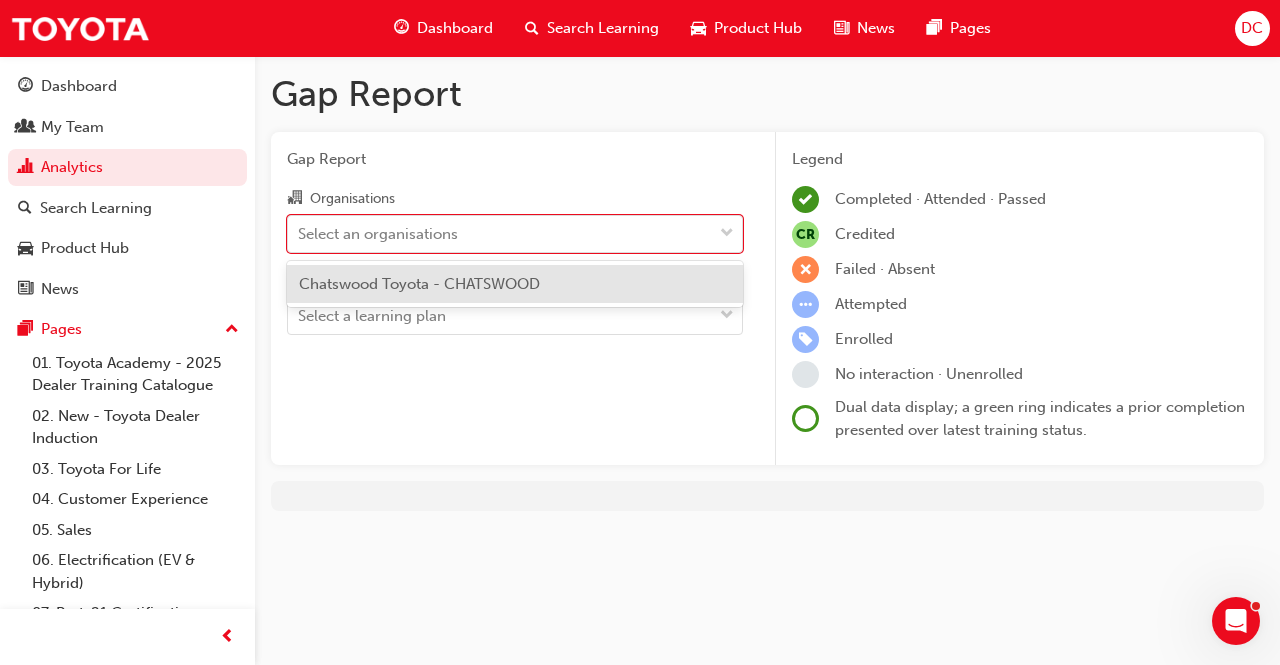 click on "Chatswood Toyota - CHATSWOOD" at bounding box center [515, 284] 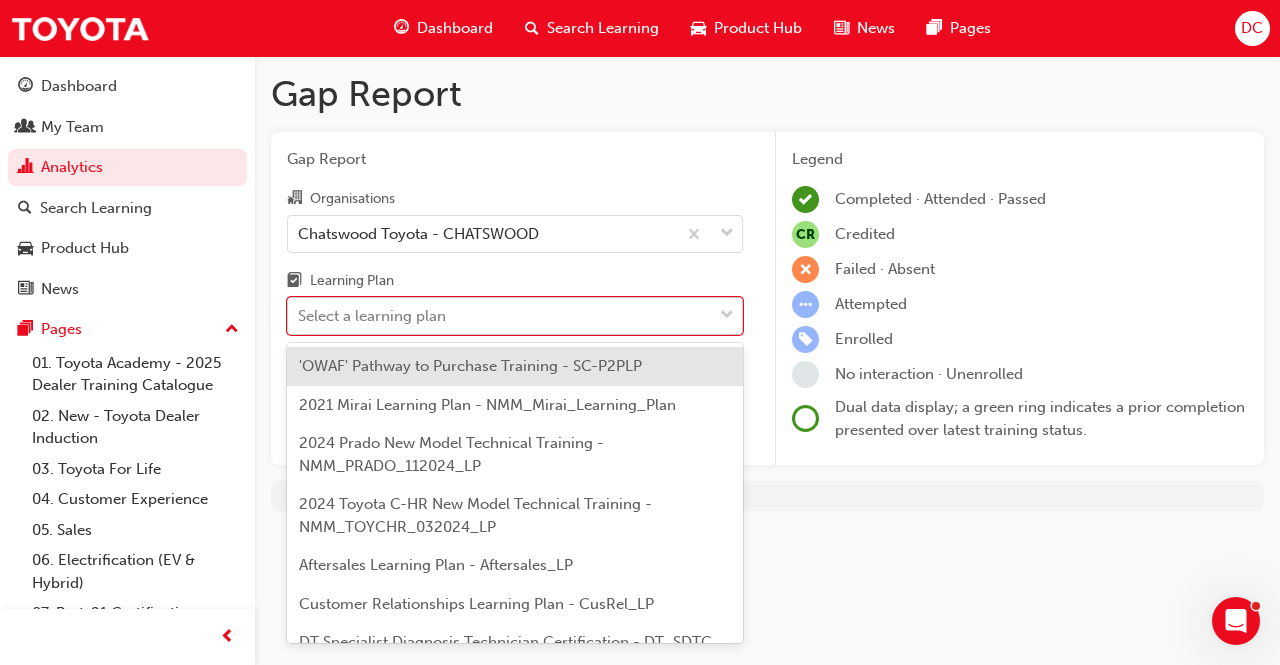 click on "Select a learning plan" at bounding box center (372, 316) 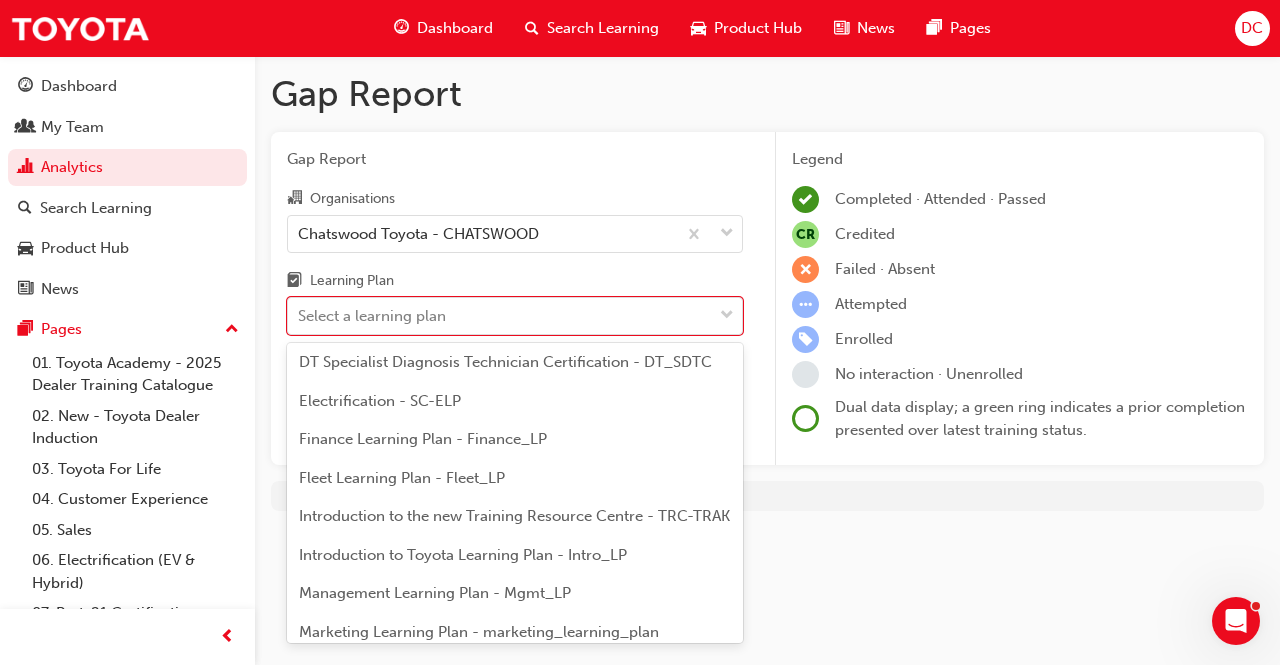 scroll, scrollTop: 284, scrollLeft: 0, axis: vertical 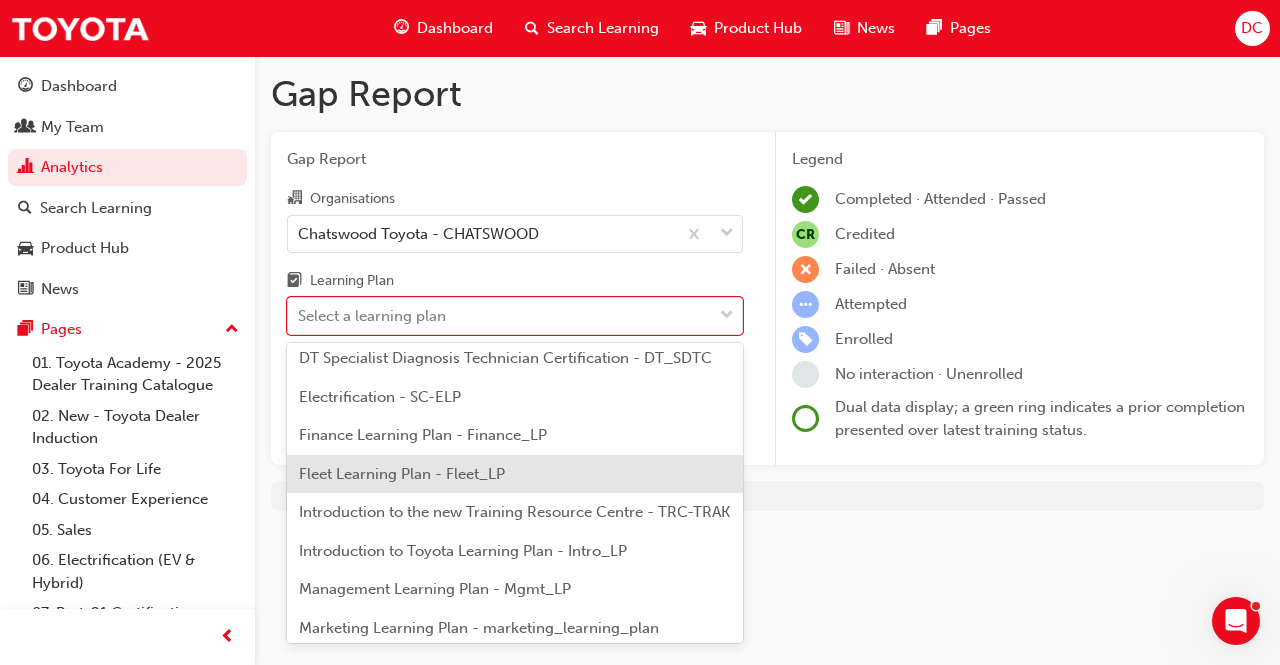 click on "'OWAF' Pathway to Purchase Training - SC-P2PLP 2021 Mirai Learning Plan - NMM_Mirai_Learning_Plan 2024 Prado New Model Technical Training - NMM_PRADO_112024_LP 2024 Toyota C-HR New Model Technical Training - NMM_TOYCHR_032024_LP Aftersales Learning Plan - Aftersales_LP Customer Relationships Learning Plan - CusRel_LP DT Specialist Diagnosis Technician Certification - DT_SDTC Electrification - SC-ELP Finance Learning Plan - Finance_LP Fleet Learning Plan - Fleet_LP Introduction to the new Training Resource Centre - TRC-TRAK Introduction to Toyota Learning Plan - Intro_LP Management Learning Plan - Mgmt_LP Marketing Learning Plan - marketing_learning_plan Parts Learning Plan - Parts_LP PARTS21 Certification - part_21_cert Product Knowledge  - SC-PKLP Professional Technician Certification - PT_PTC Sales Fundamentals - SC-SFLP Service Learning Plan - Service_LP Service Technician Certification - ST_STC T4BP Learning Plan - T4BP Technical Learning Plan - technical_learning_plan Value Chain - SC-VCLP" at bounding box center [515, 493] 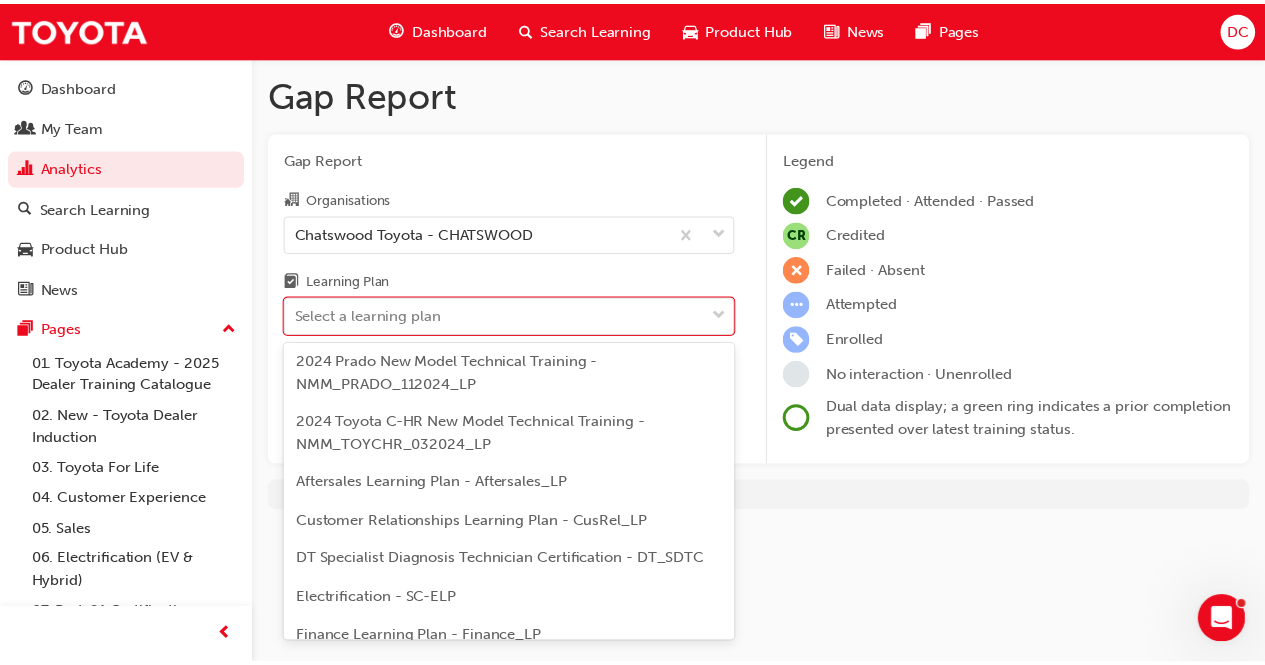 scroll, scrollTop: 80, scrollLeft: 0, axis: vertical 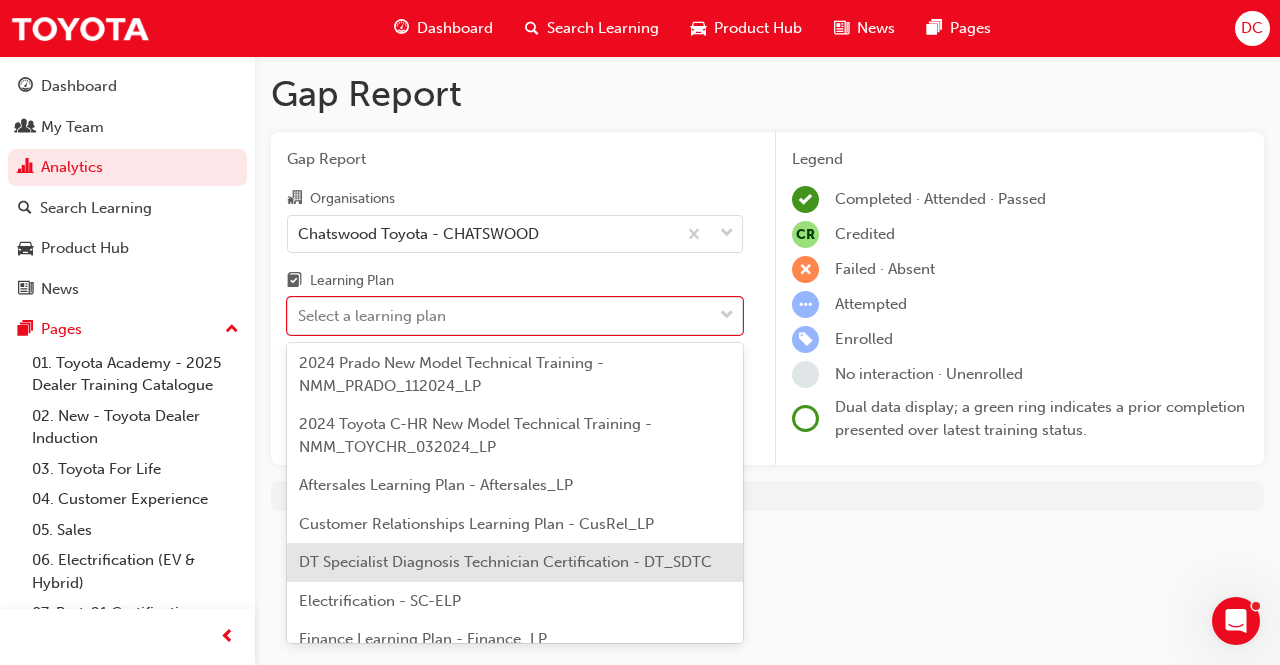 click on "DT Specialist Diagnosis Technician Certification - DT_SDTC" at bounding box center [505, 562] 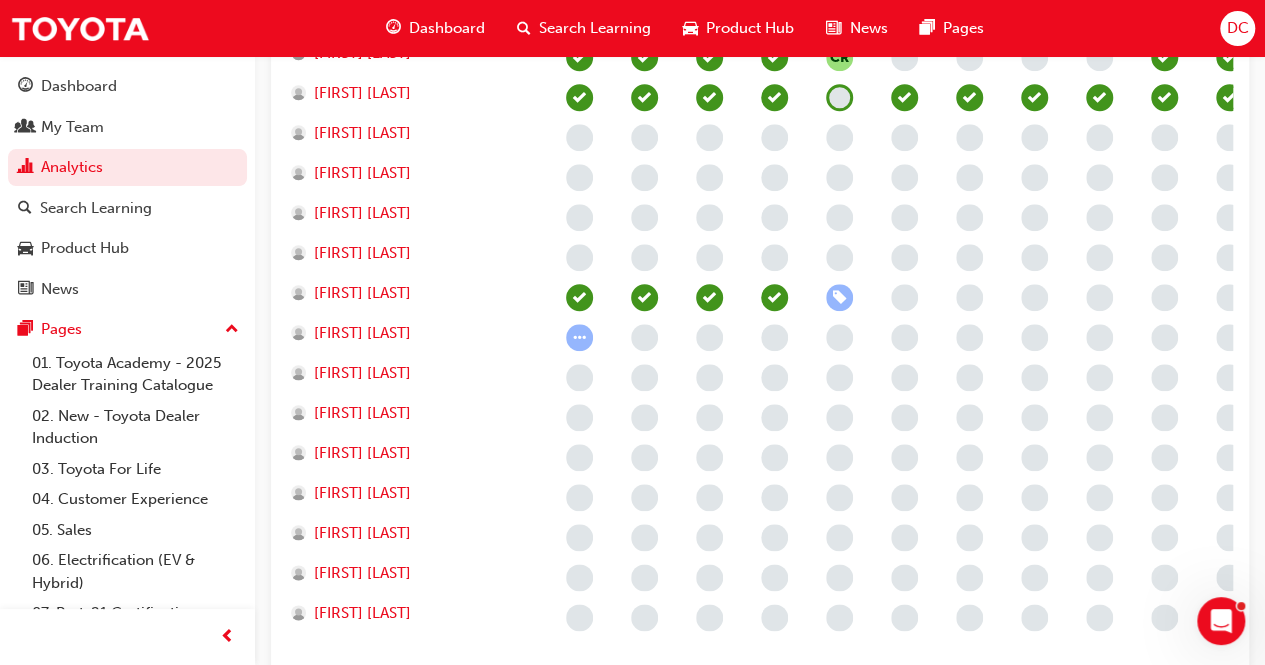 scroll, scrollTop: 879, scrollLeft: 0, axis: vertical 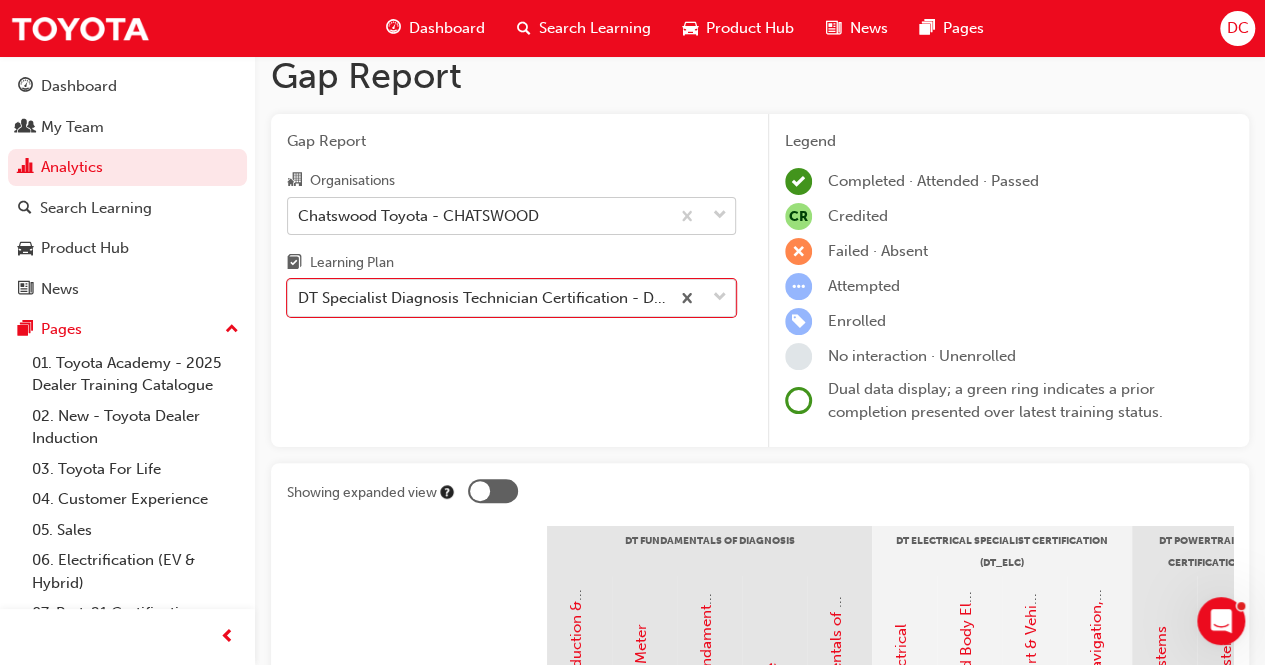 click at bounding box center [702, 216] 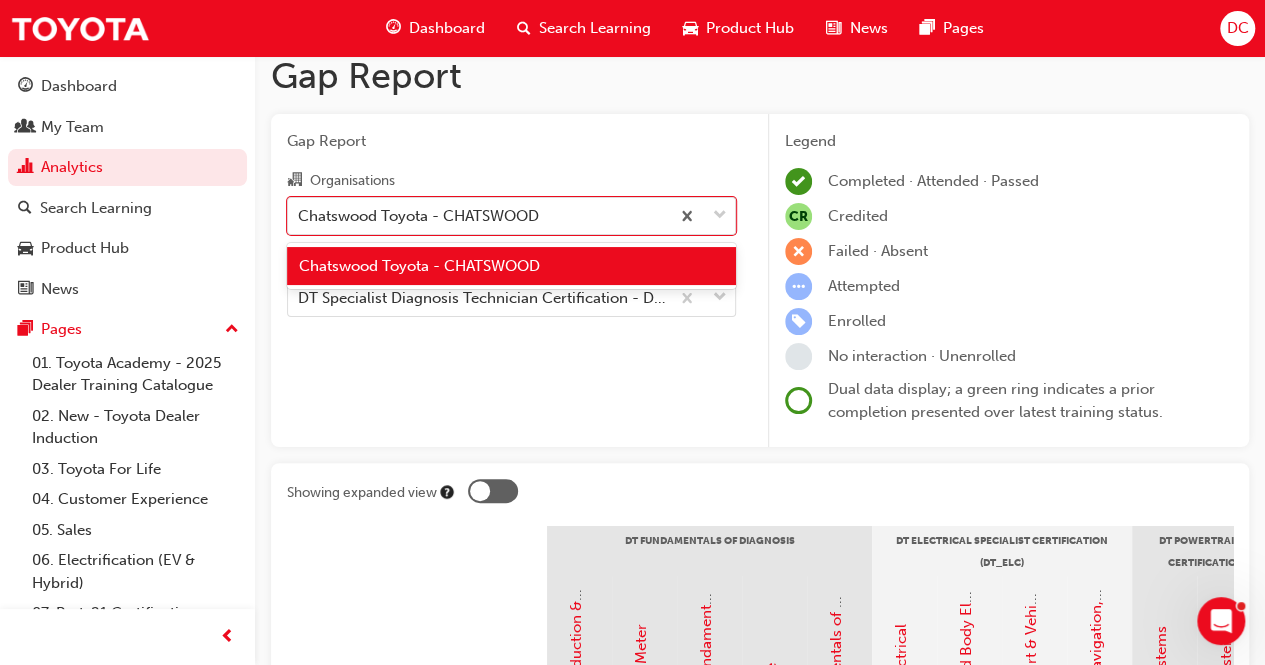 click on "Chatswood Toyota - CHATSWOOD" at bounding box center (419, 266) 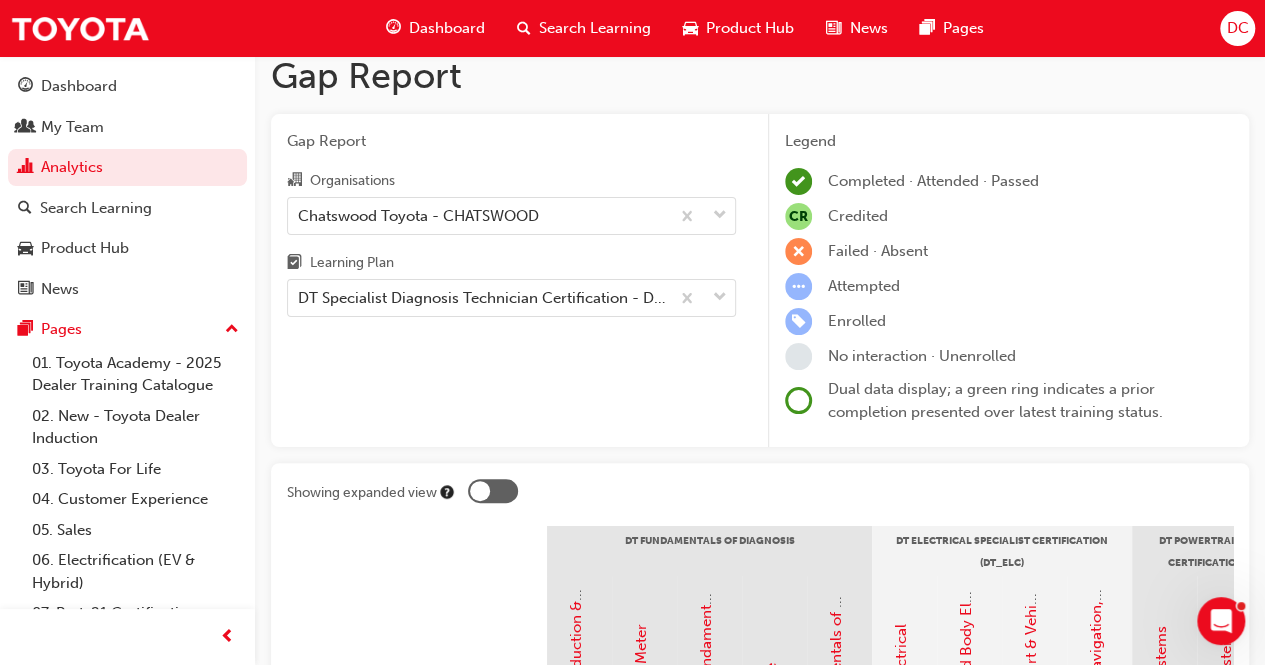 click on "Search Learning" at bounding box center [595, 28] 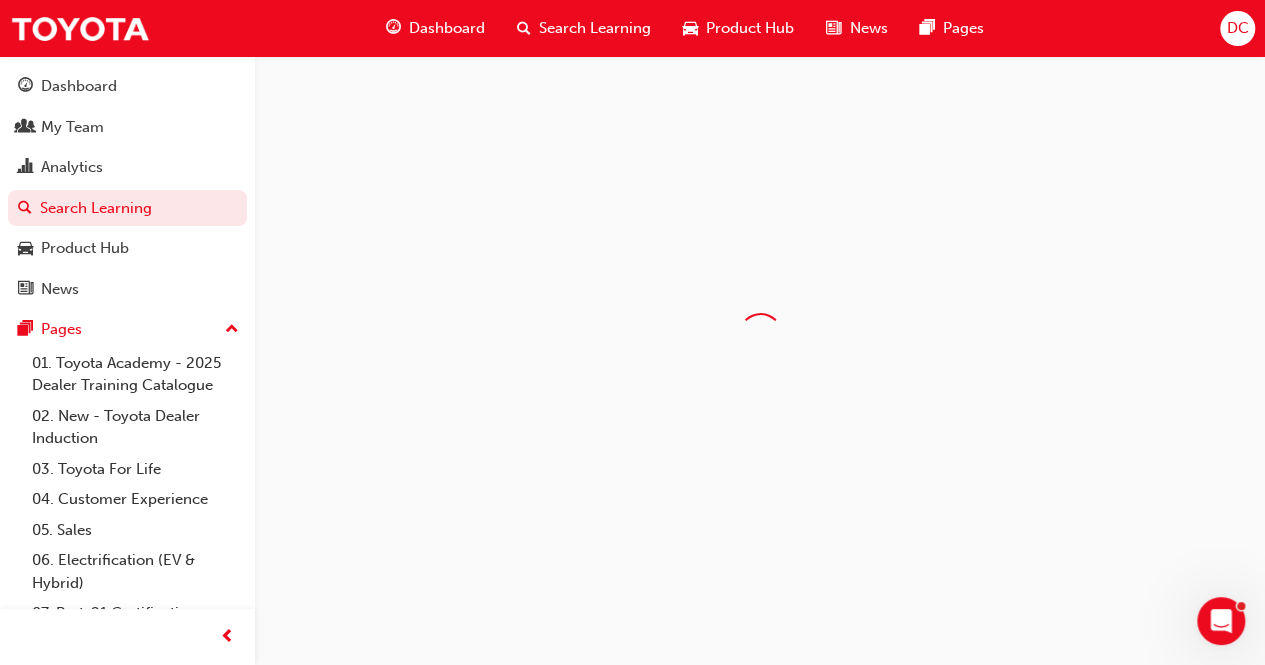 scroll, scrollTop: 0, scrollLeft: 0, axis: both 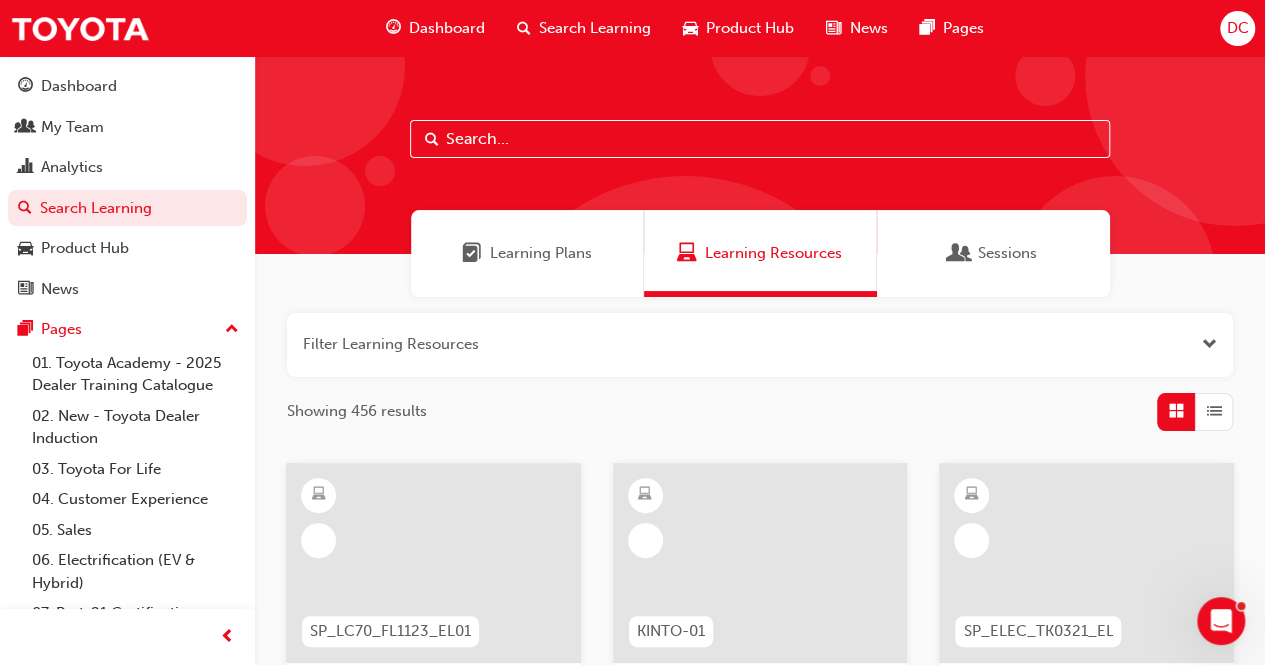 click at bounding box center (760, 139) 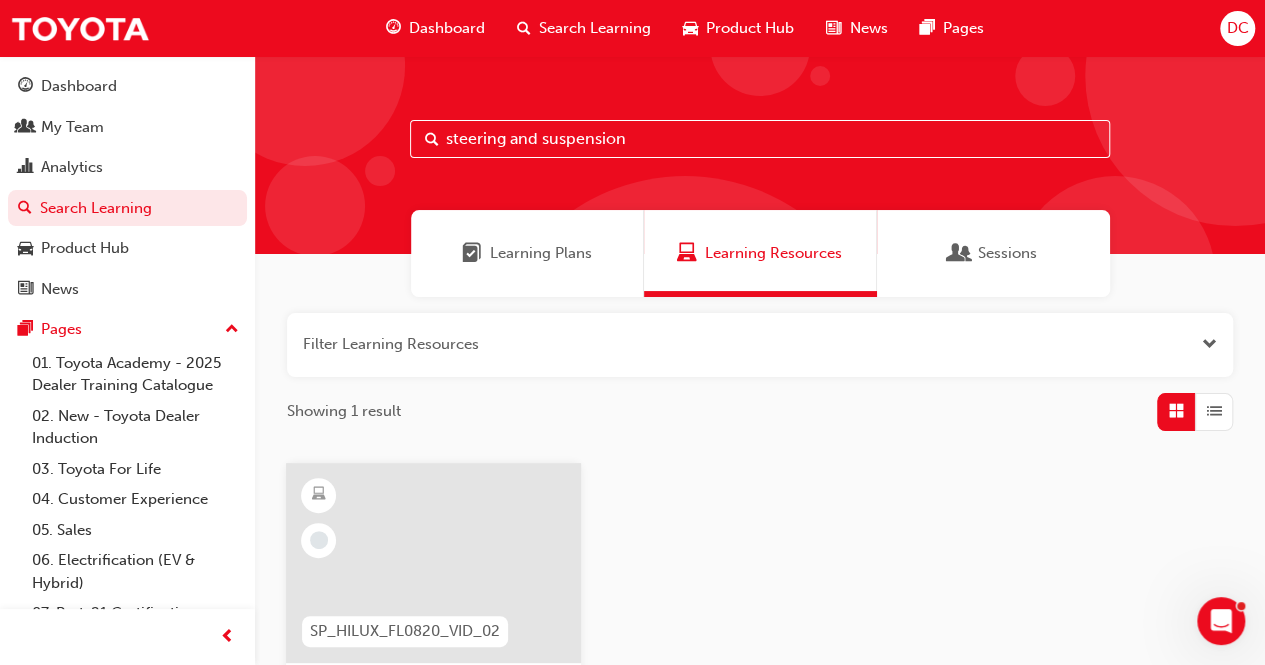 type on "steering and suspension" 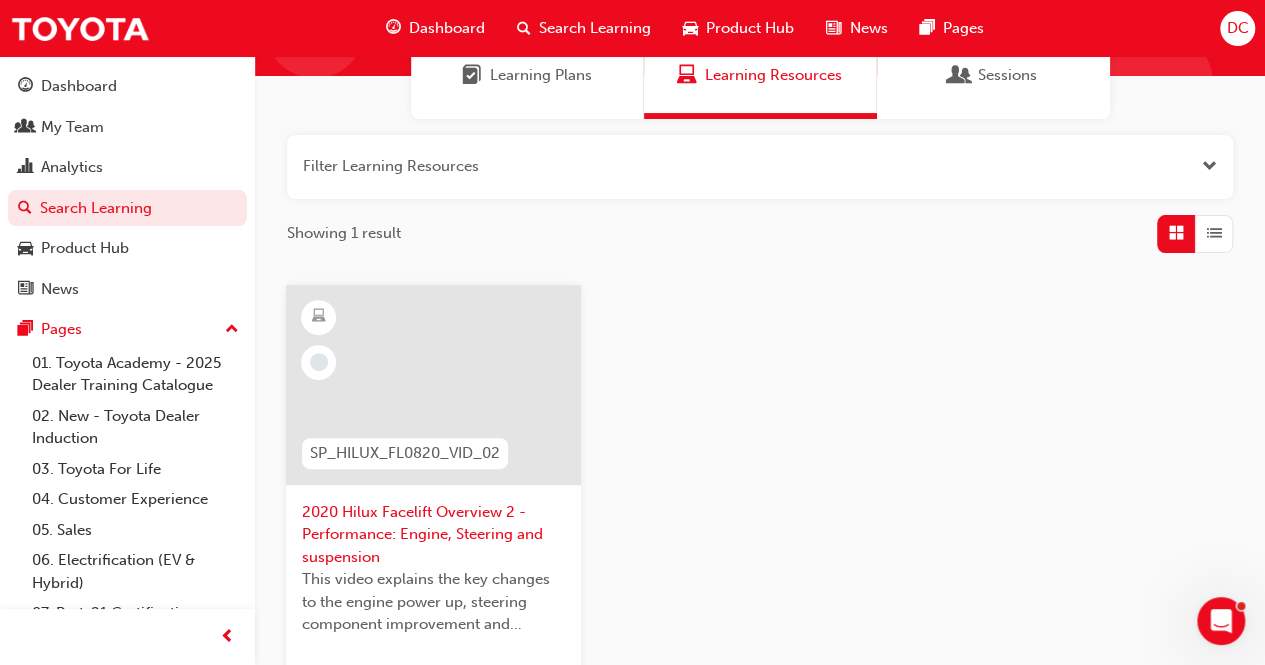 scroll, scrollTop: 206, scrollLeft: 0, axis: vertical 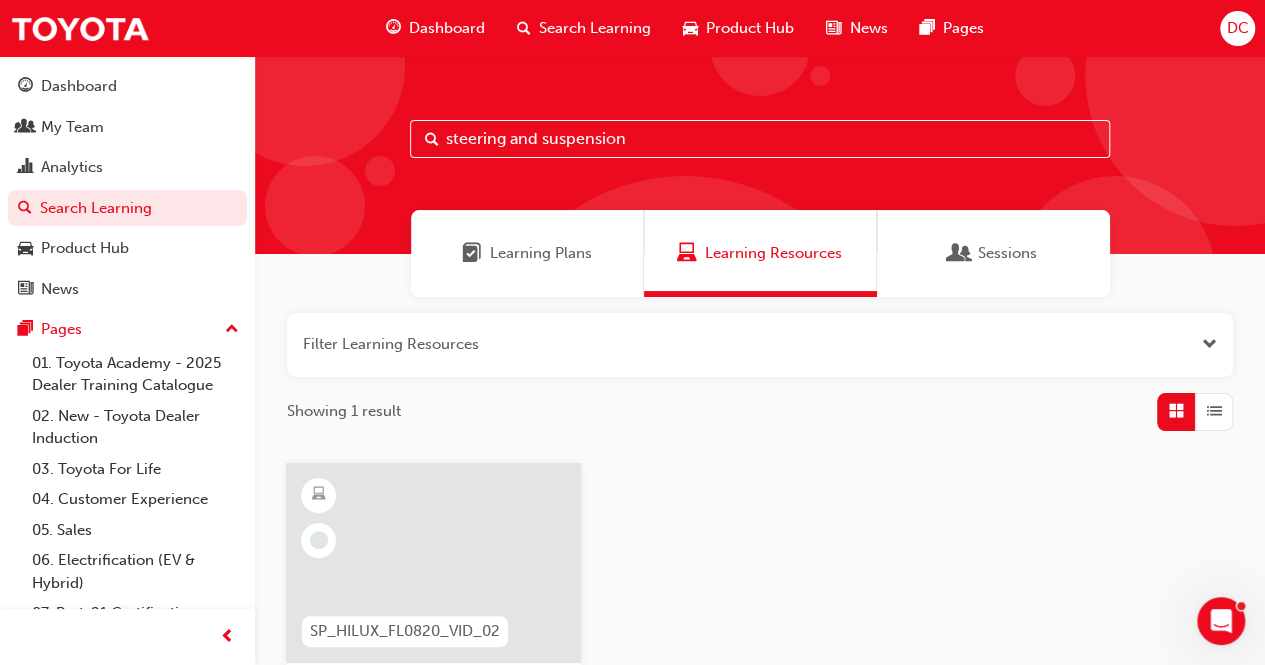 click at bounding box center (960, 253) 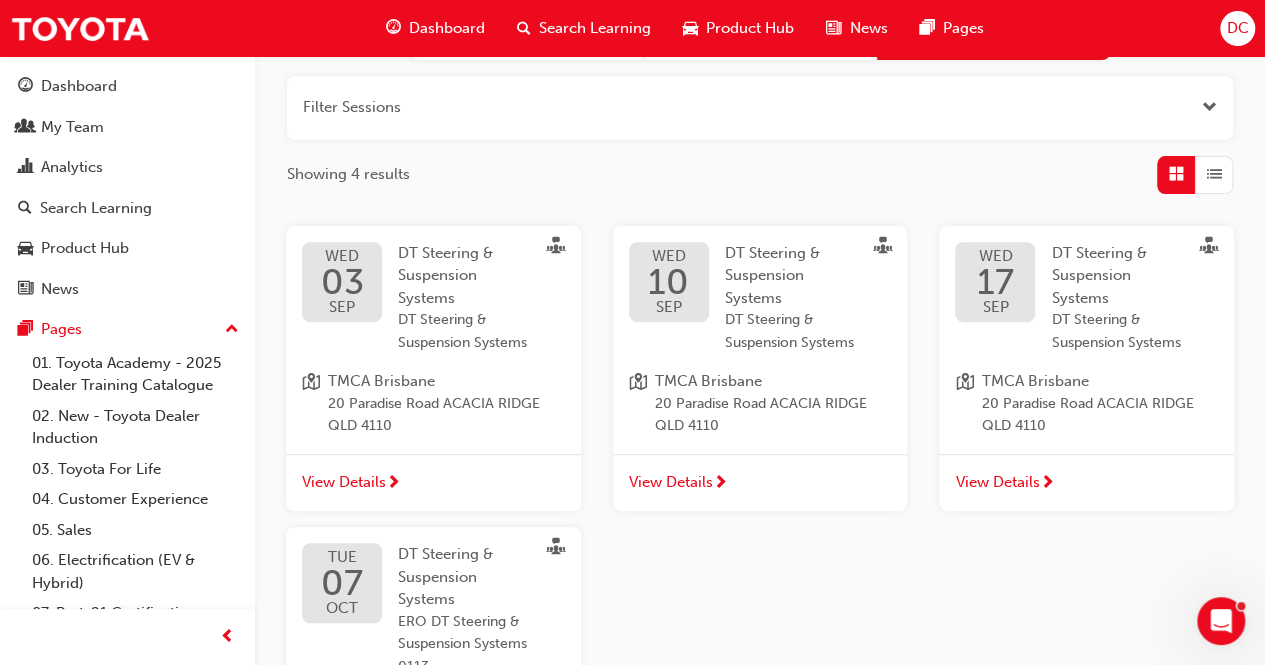 scroll, scrollTop: 255, scrollLeft: 0, axis: vertical 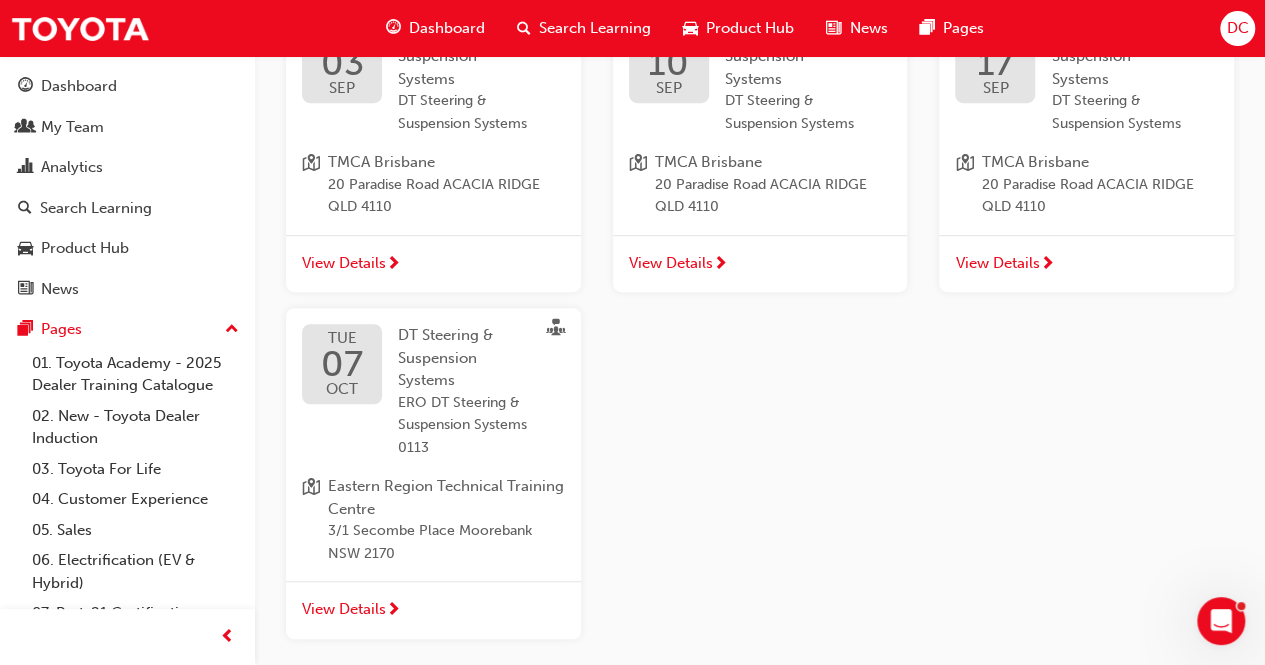 click on "ERO DT Steering & Suspension Systems 0113" at bounding box center (465, 426) 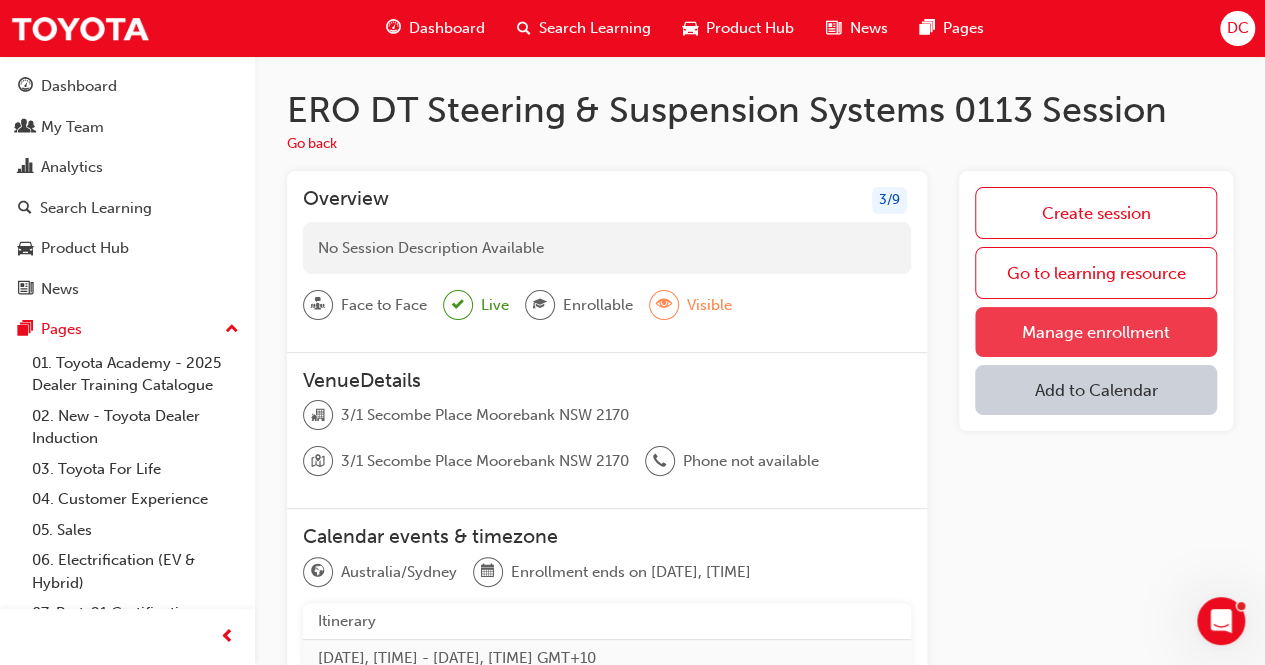 click on "Manage enrollment" at bounding box center [1096, 332] 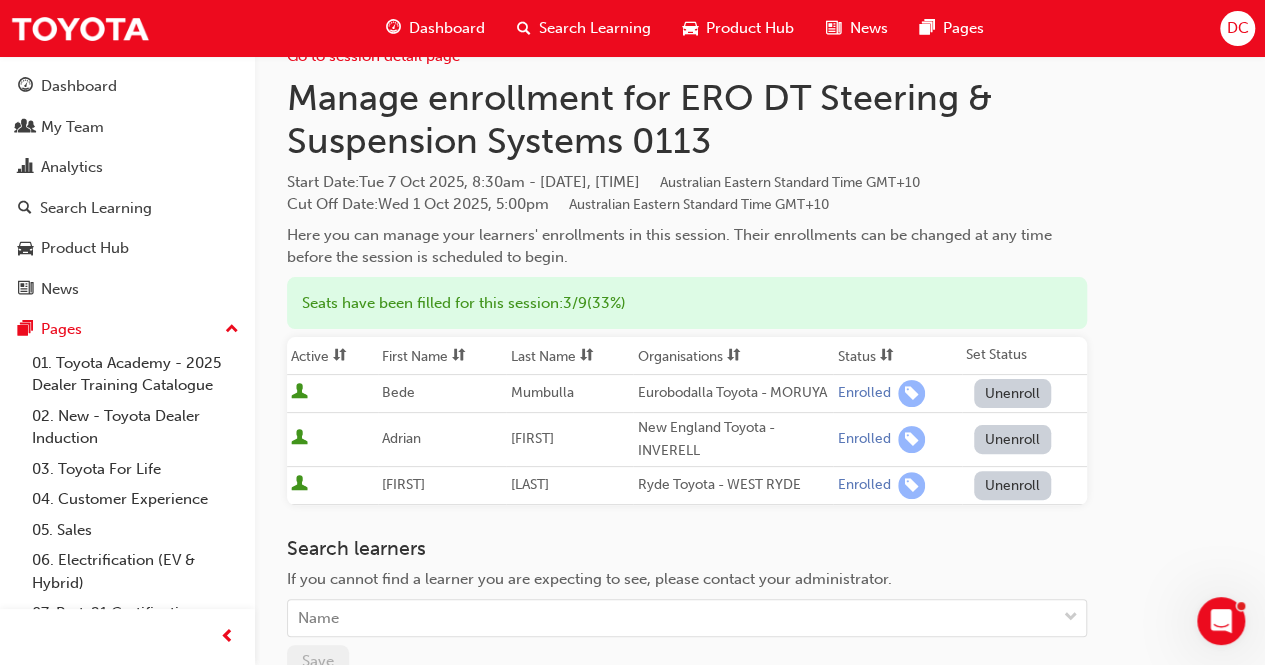 scroll, scrollTop: 0, scrollLeft: 0, axis: both 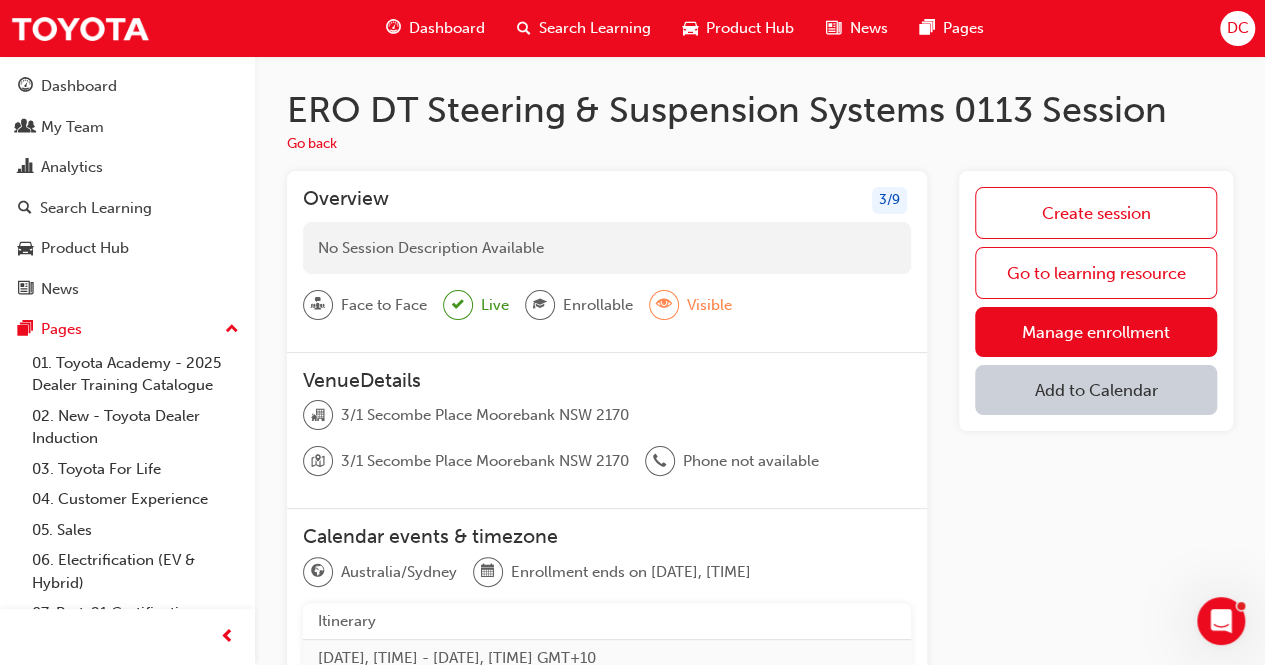 click on "Search Learning" at bounding box center [584, 28] 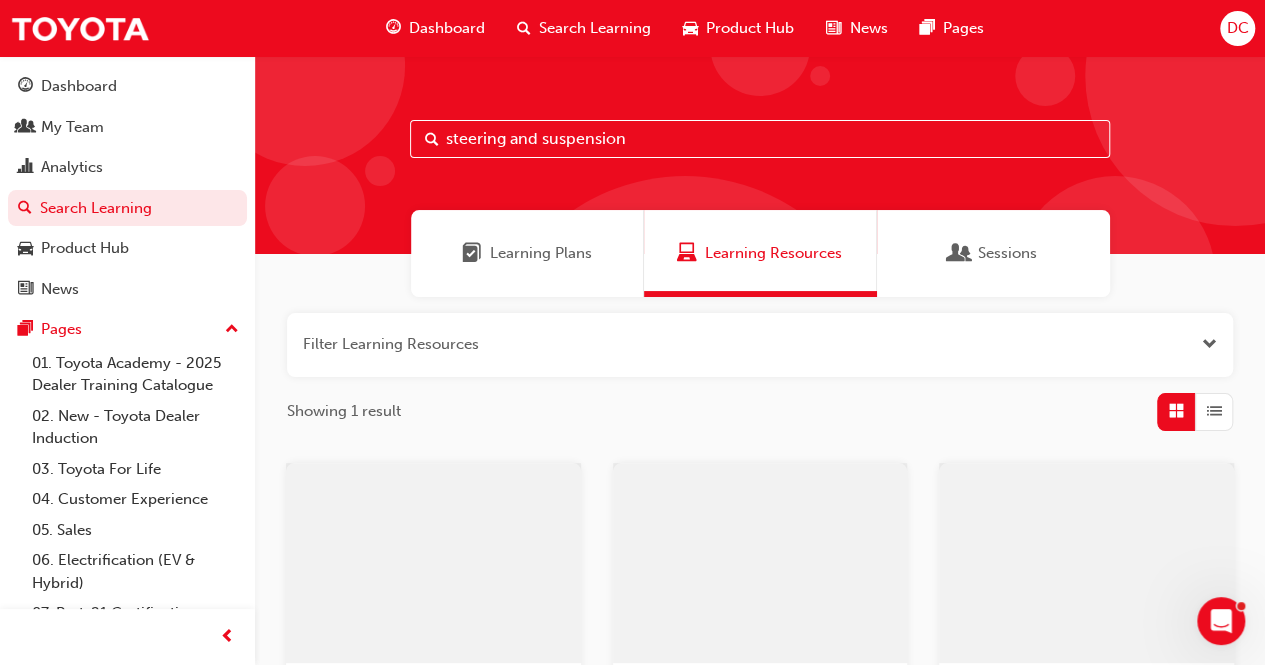 click on "Search Learning" at bounding box center (584, 28) 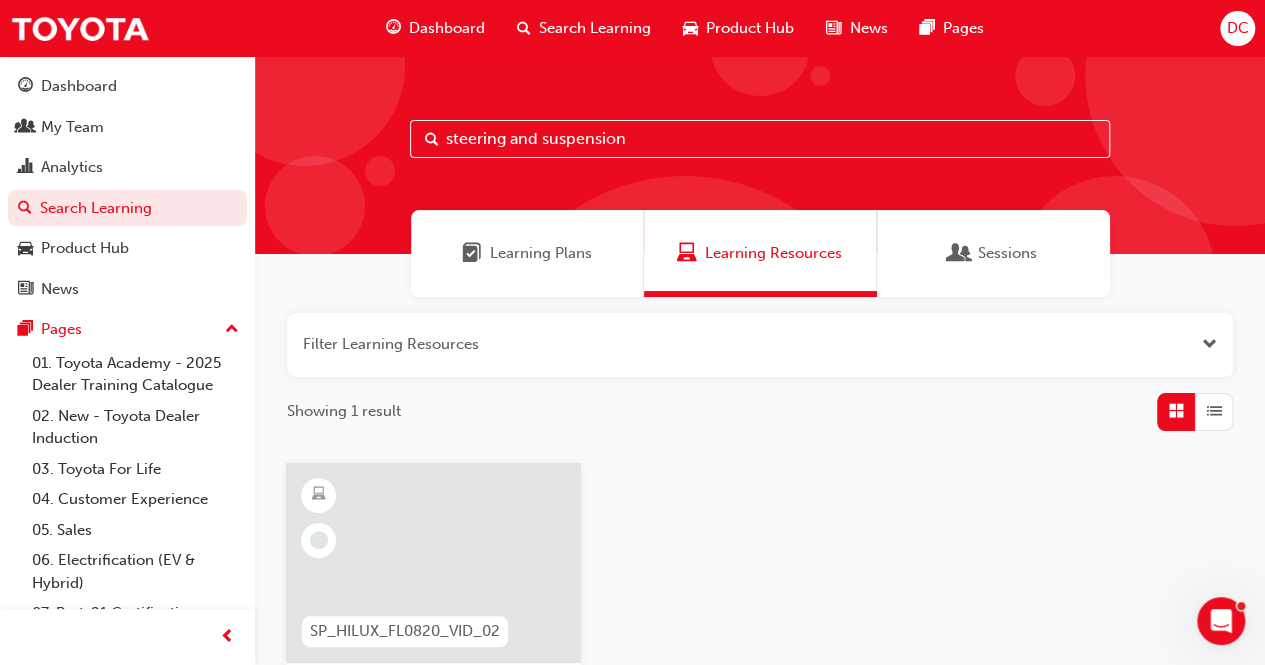 click on "steering and suspension" at bounding box center (760, 139) 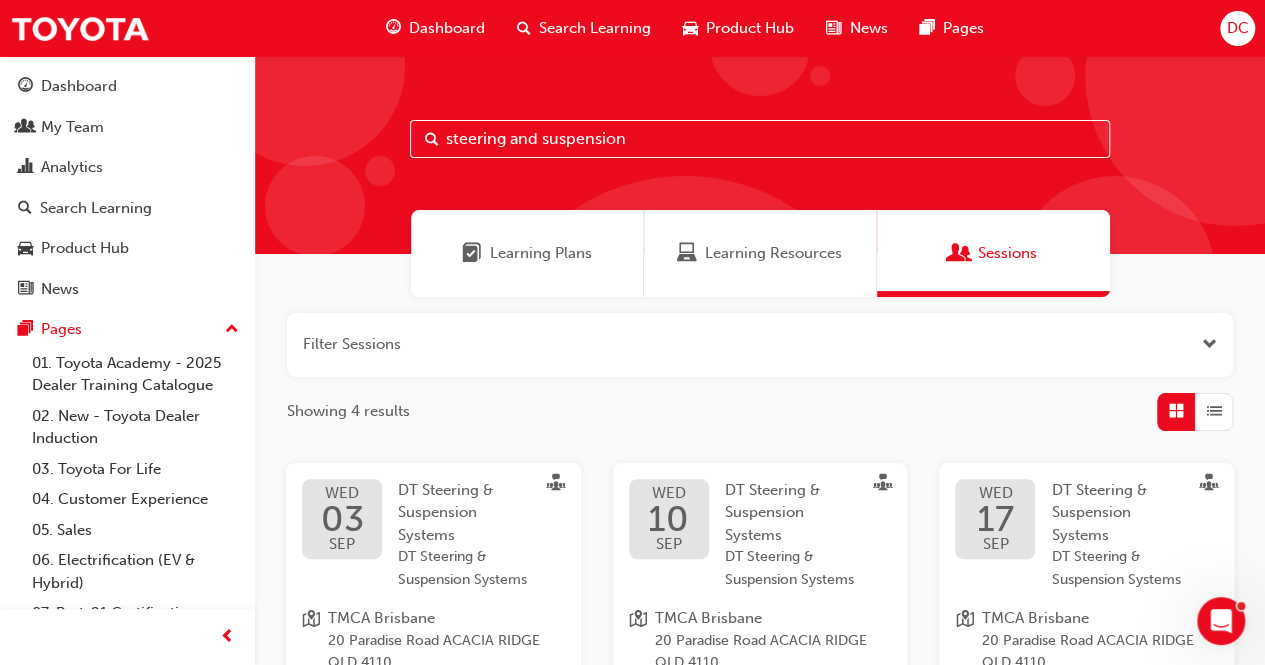 click on "steering and suspension" at bounding box center [760, 139] 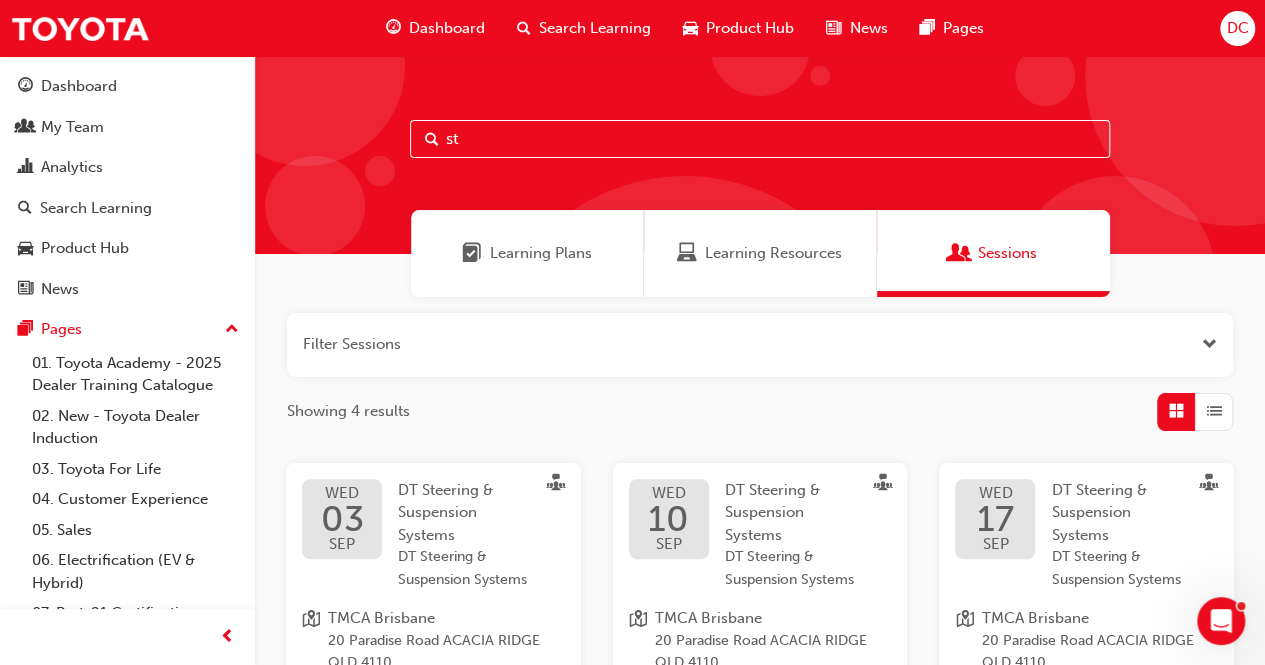 type on "s" 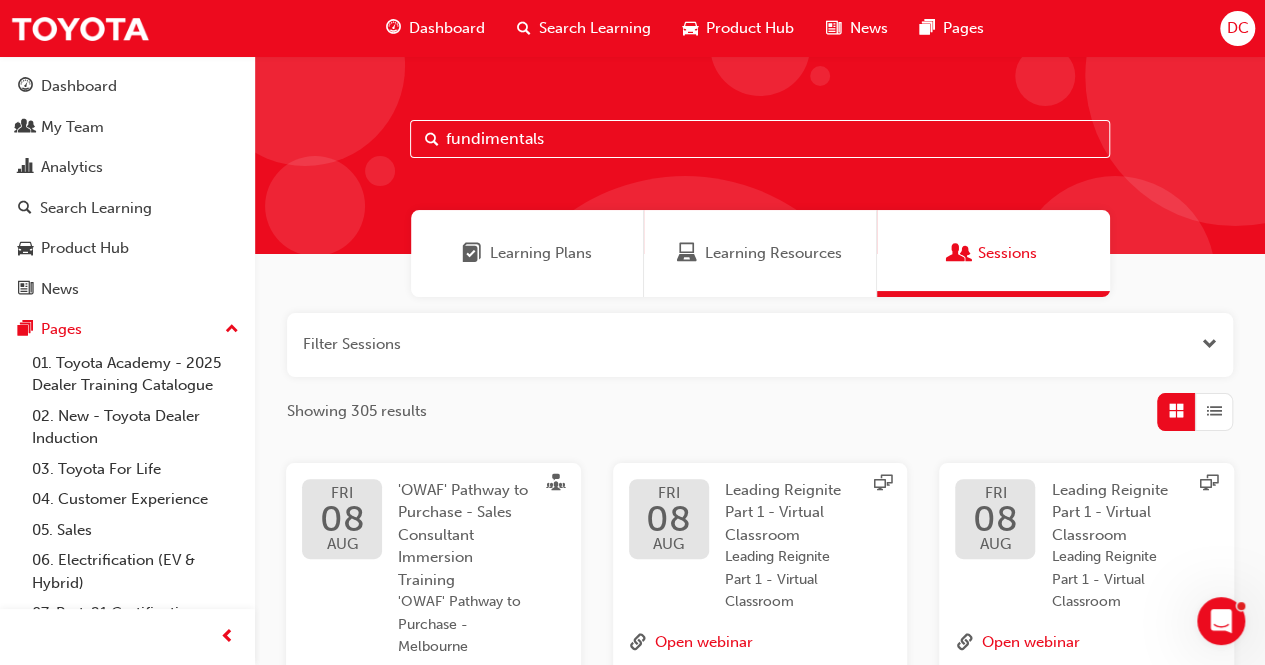 type on "fundimentals" 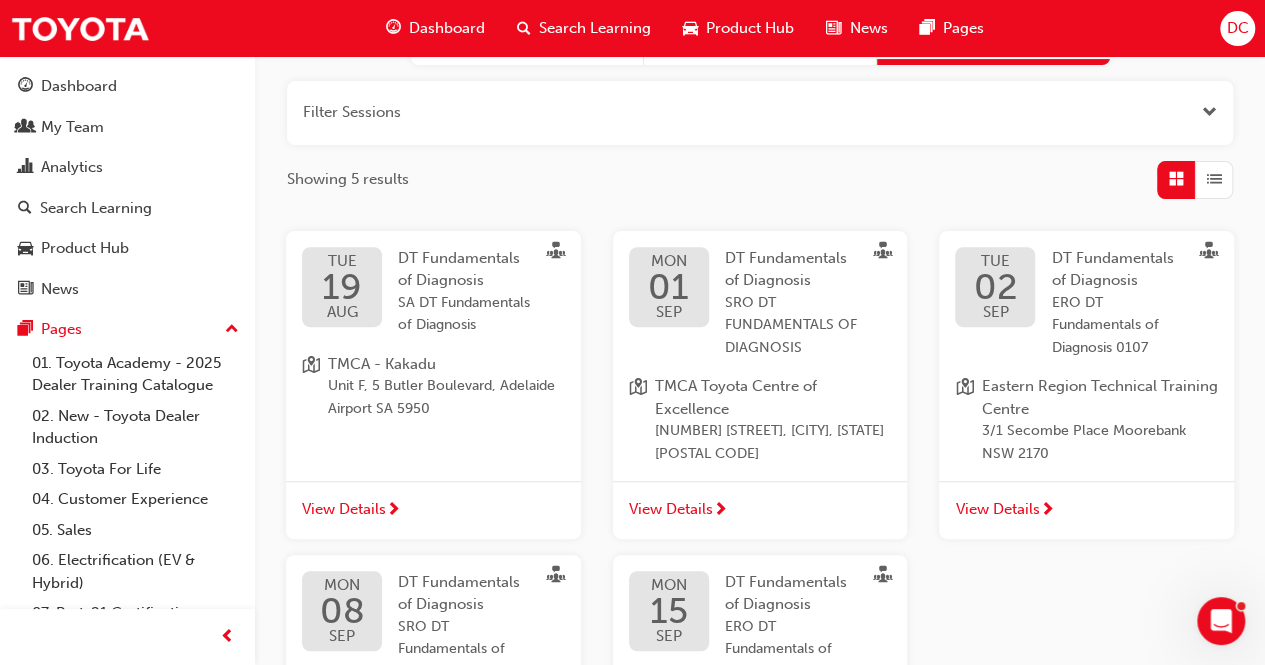 scroll, scrollTop: 233, scrollLeft: 0, axis: vertical 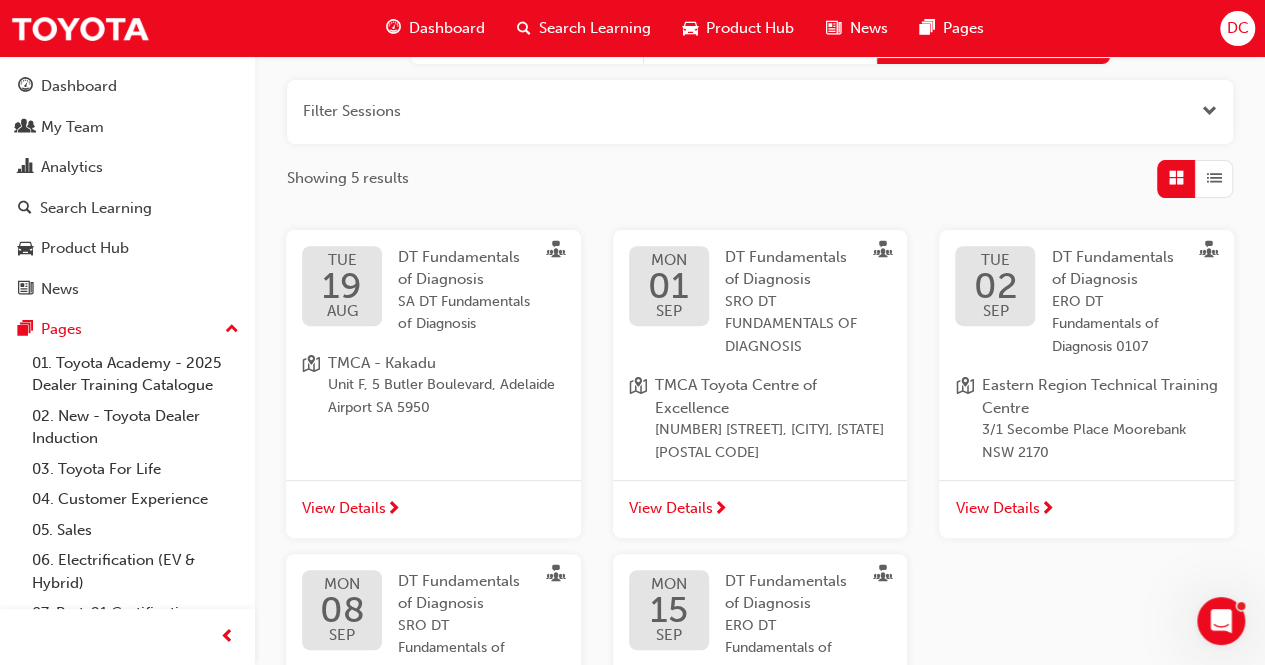 click on "ERO DT Fundamentals of Diagnosis 0107" at bounding box center [1118, 325] 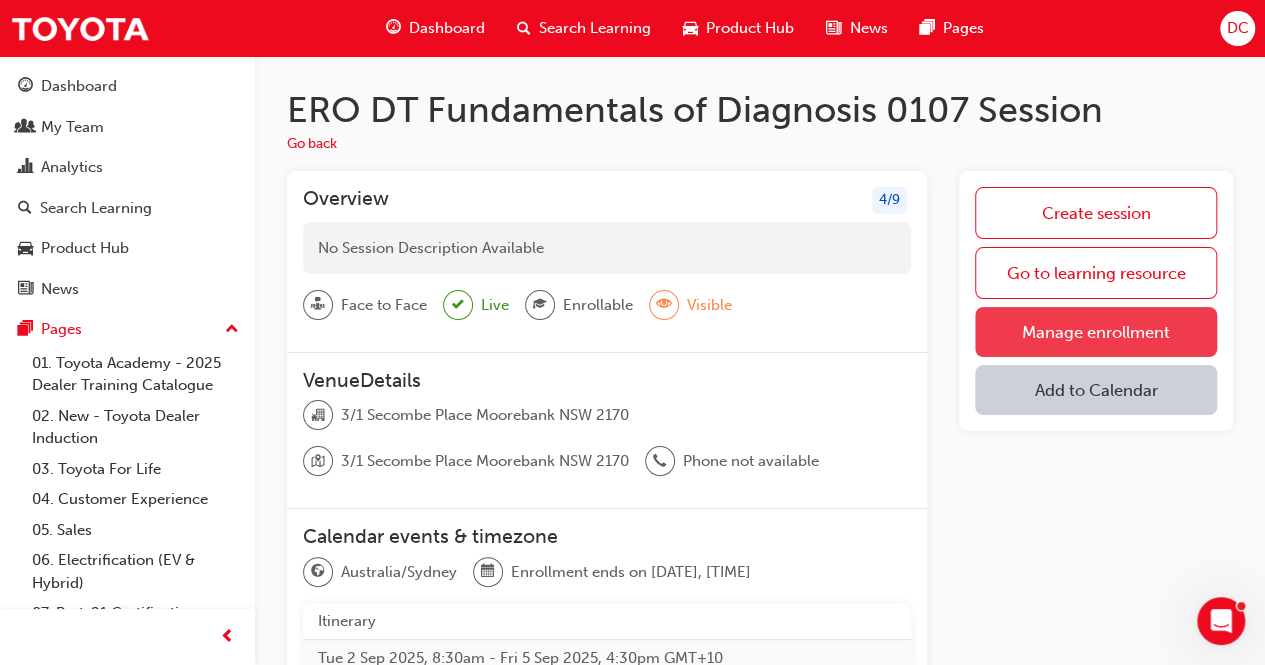 click on "Manage enrollment" at bounding box center (1096, 332) 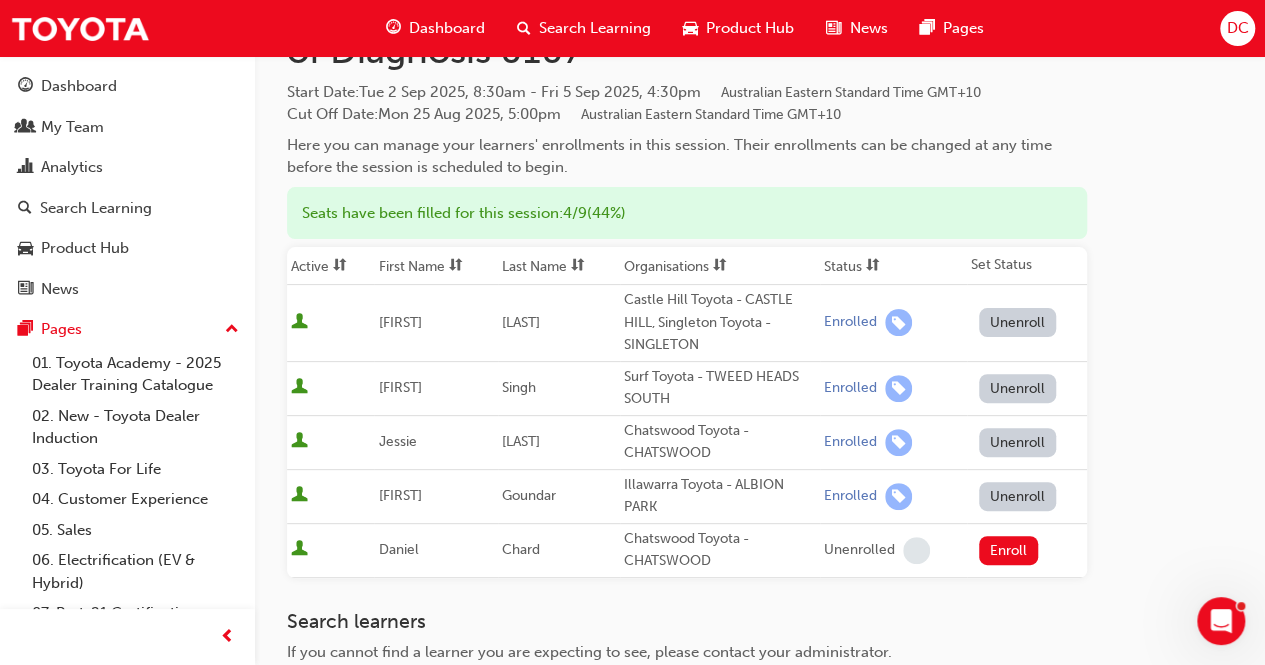 scroll, scrollTop: 162, scrollLeft: 0, axis: vertical 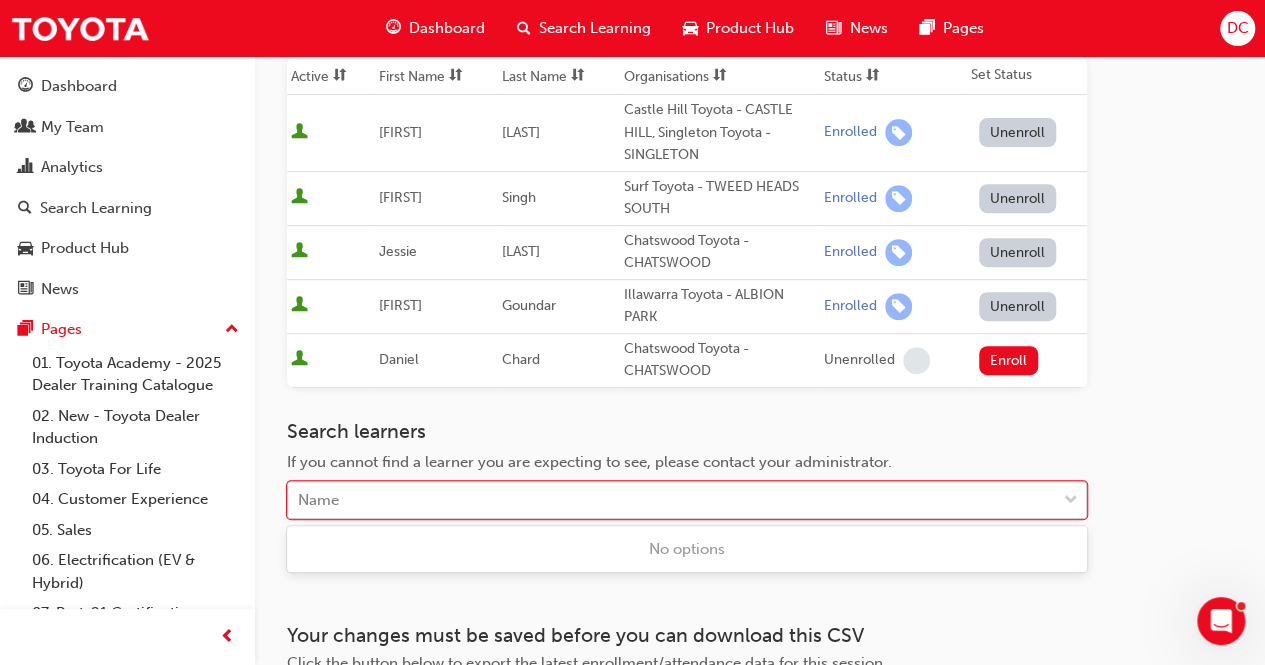 click on "Name" at bounding box center (672, 500) 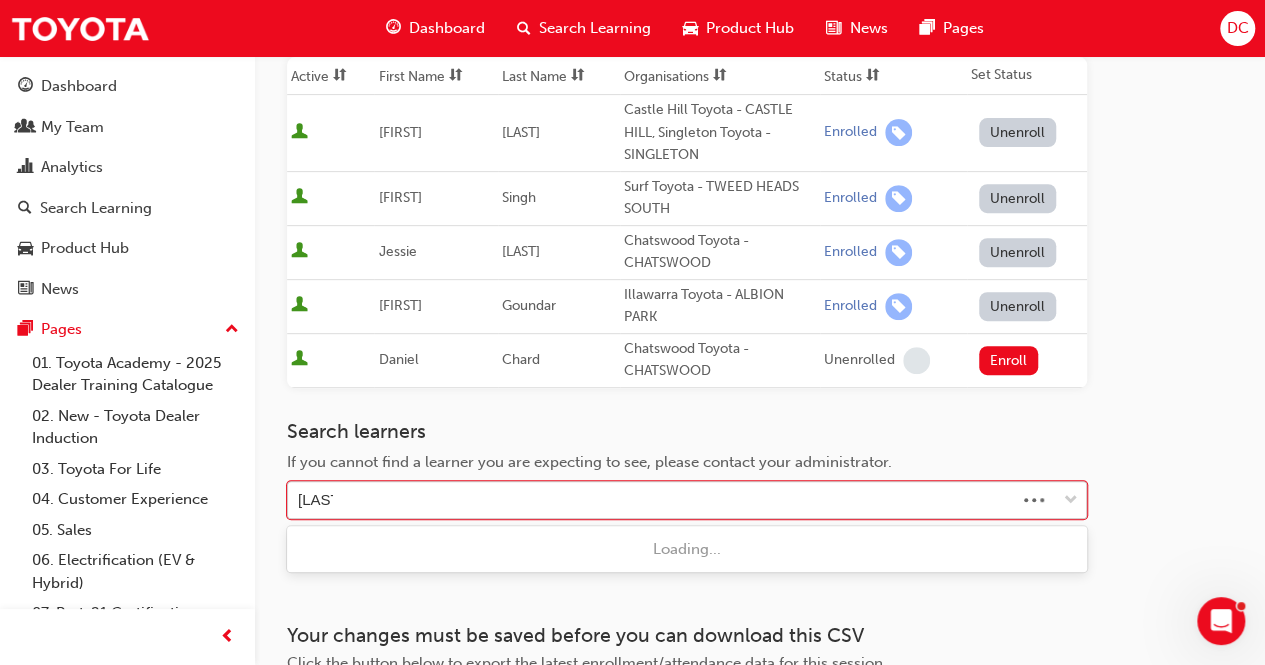 type on "joverth" 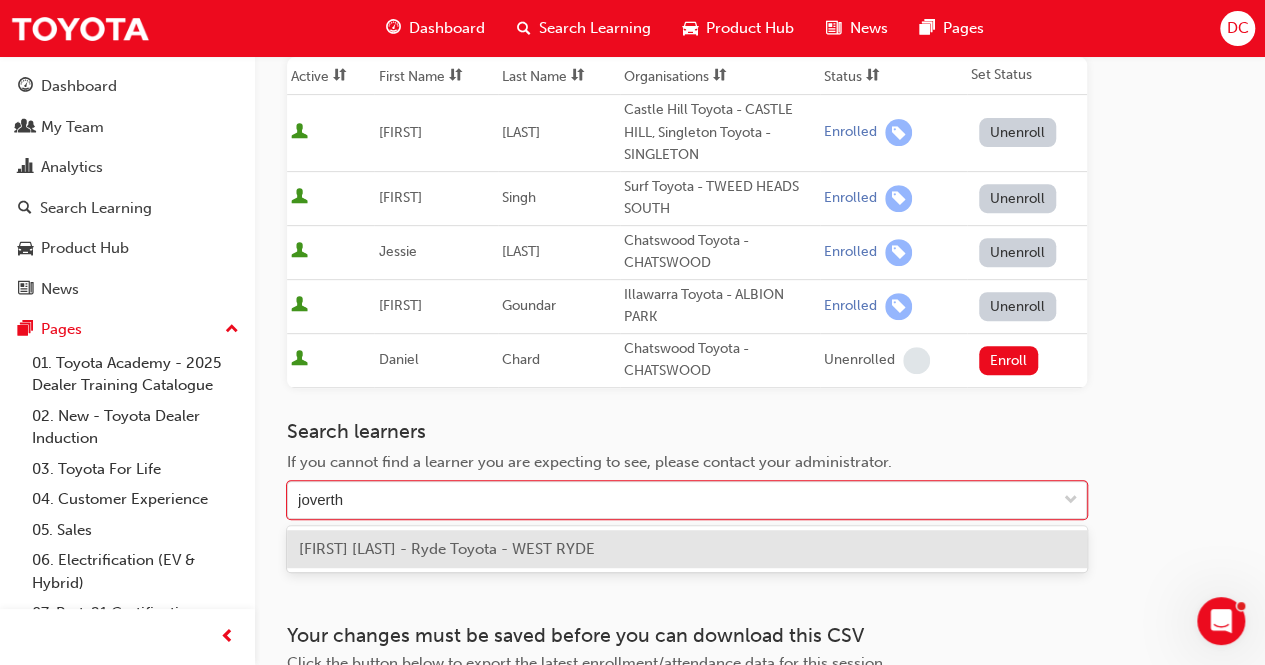 click on "[FIRST] [LAST] - Ryde Toyota - WEST RYDE" at bounding box center (447, 549) 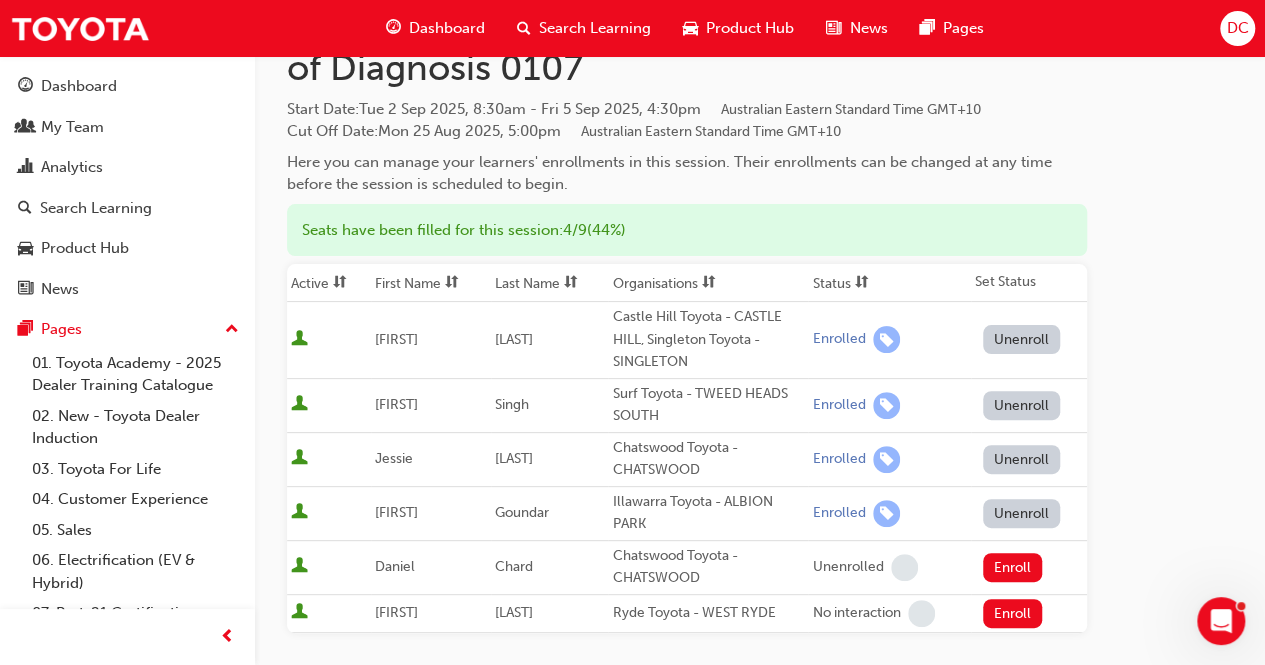 scroll, scrollTop: 116, scrollLeft: 0, axis: vertical 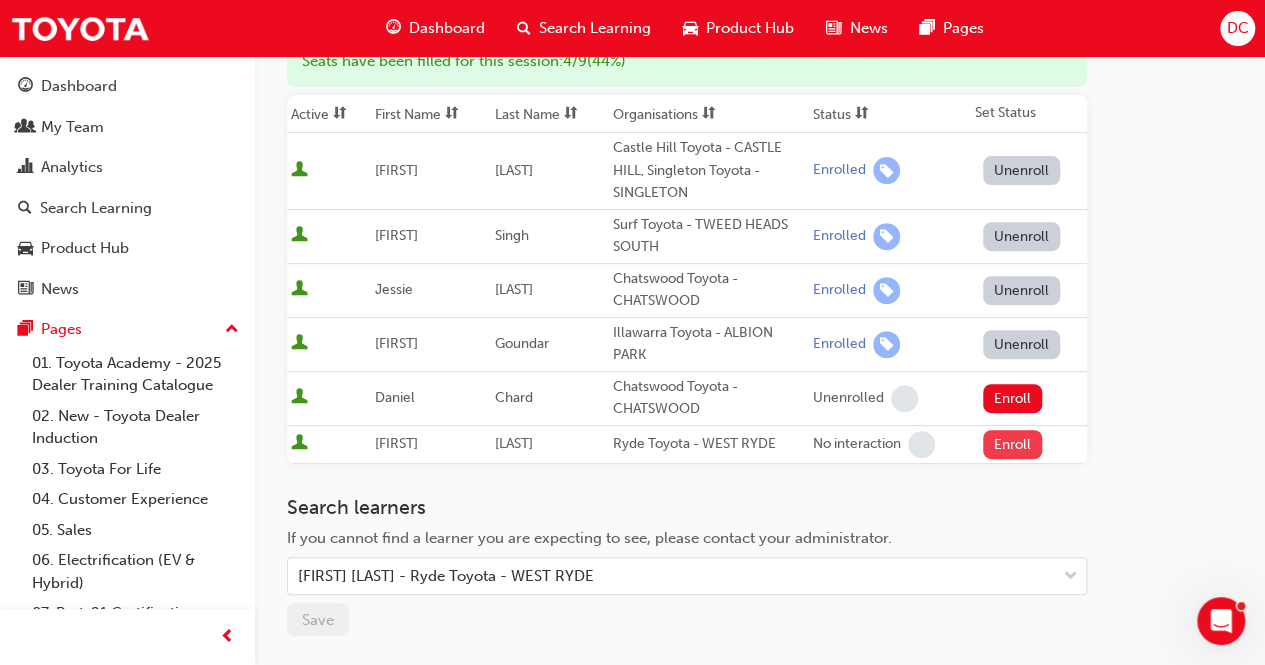 click on "Enroll" at bounding box center (1013, 444) 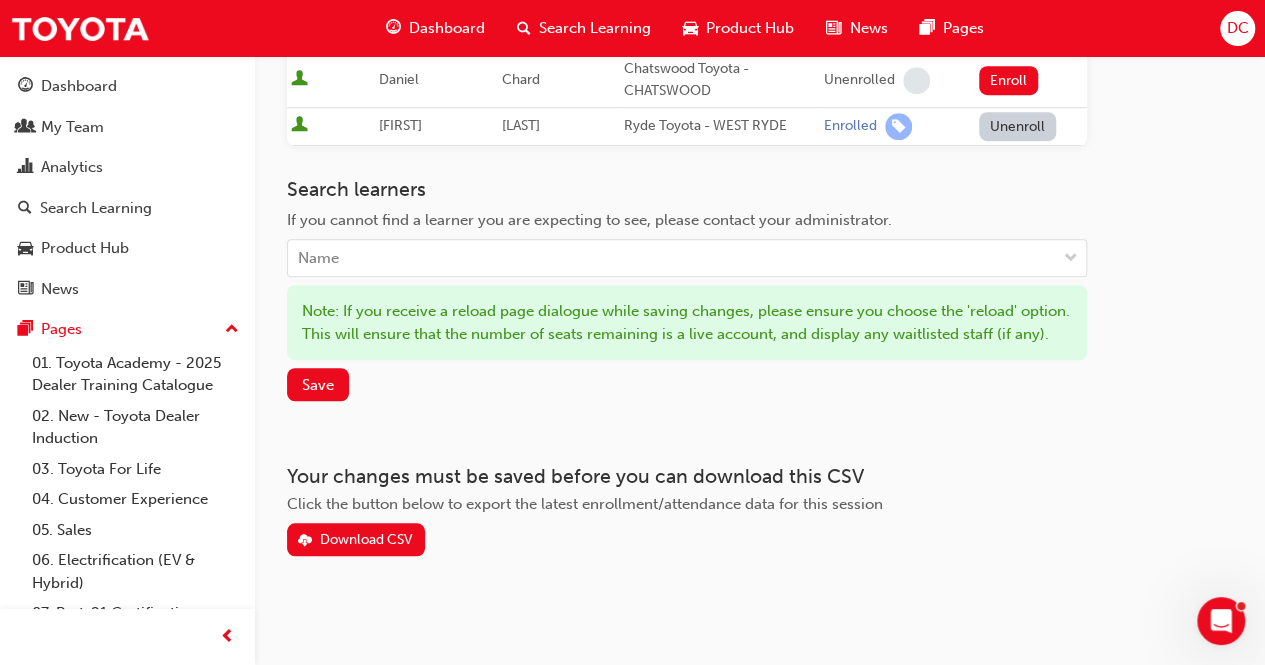 scroll, scrollTop: 627, scrollLeft: 0, axis: vertical 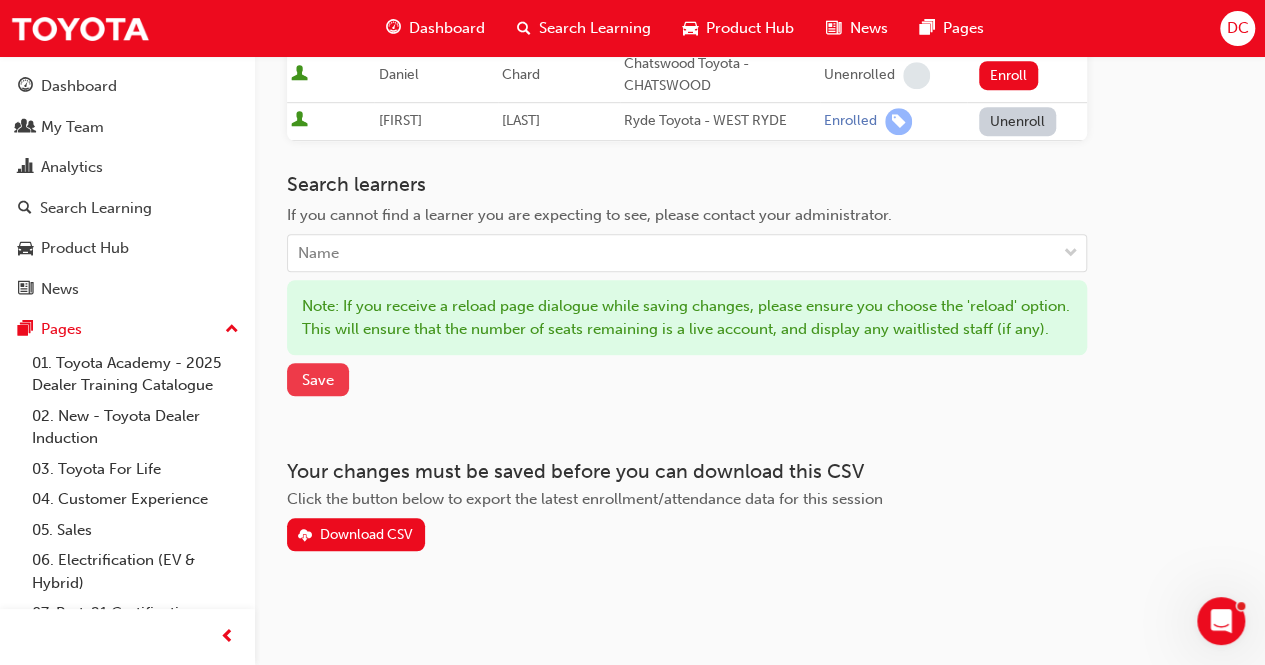 click on "Save" at bounding box center (318, 379) 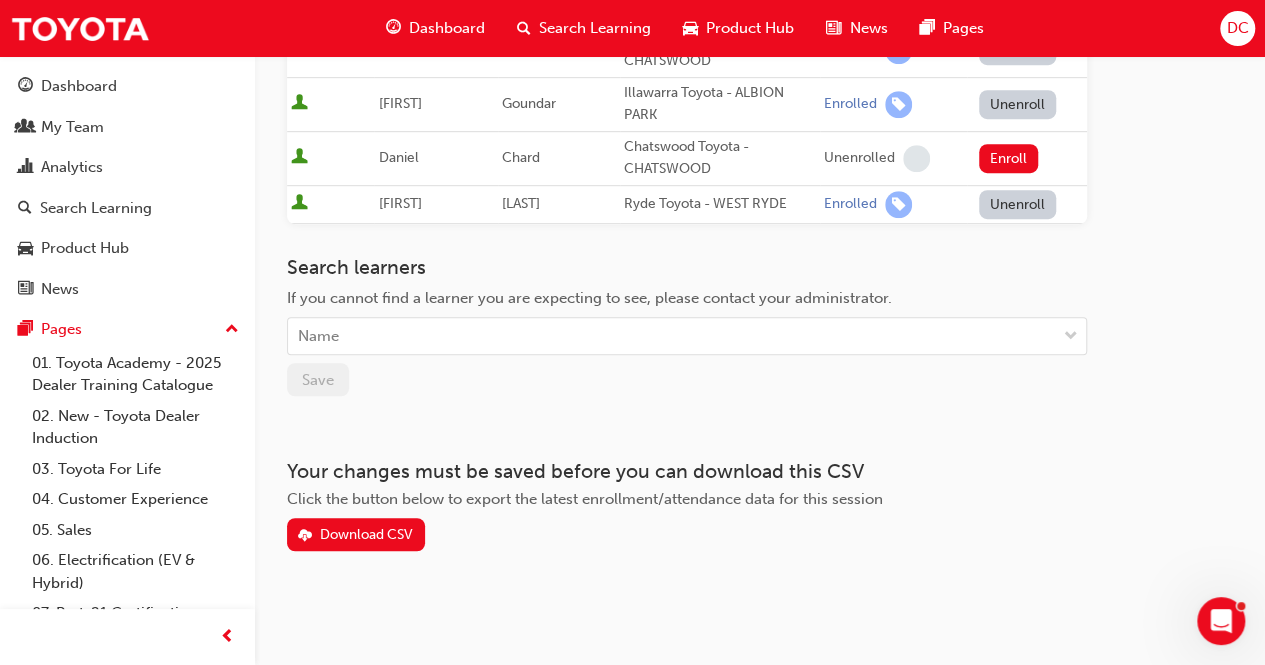 scroll, scrollTop: 521, scrollLeft: 0, axis: vertical 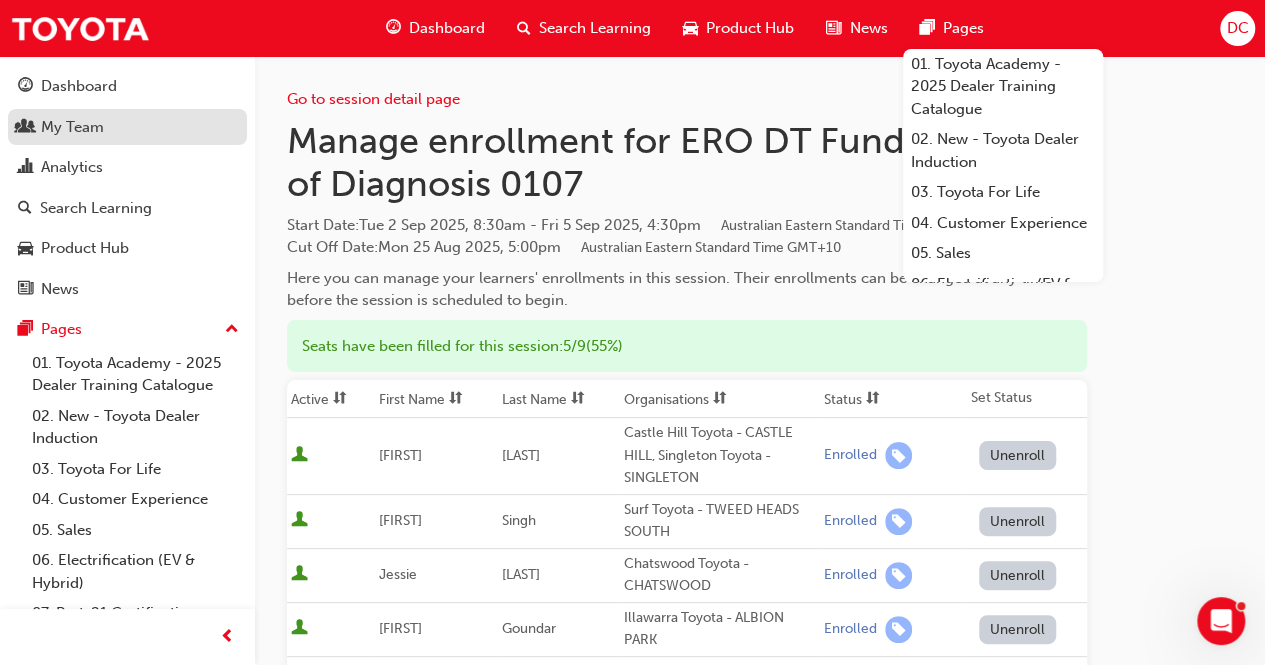click on "My Team" at bounding box center (72, 127) 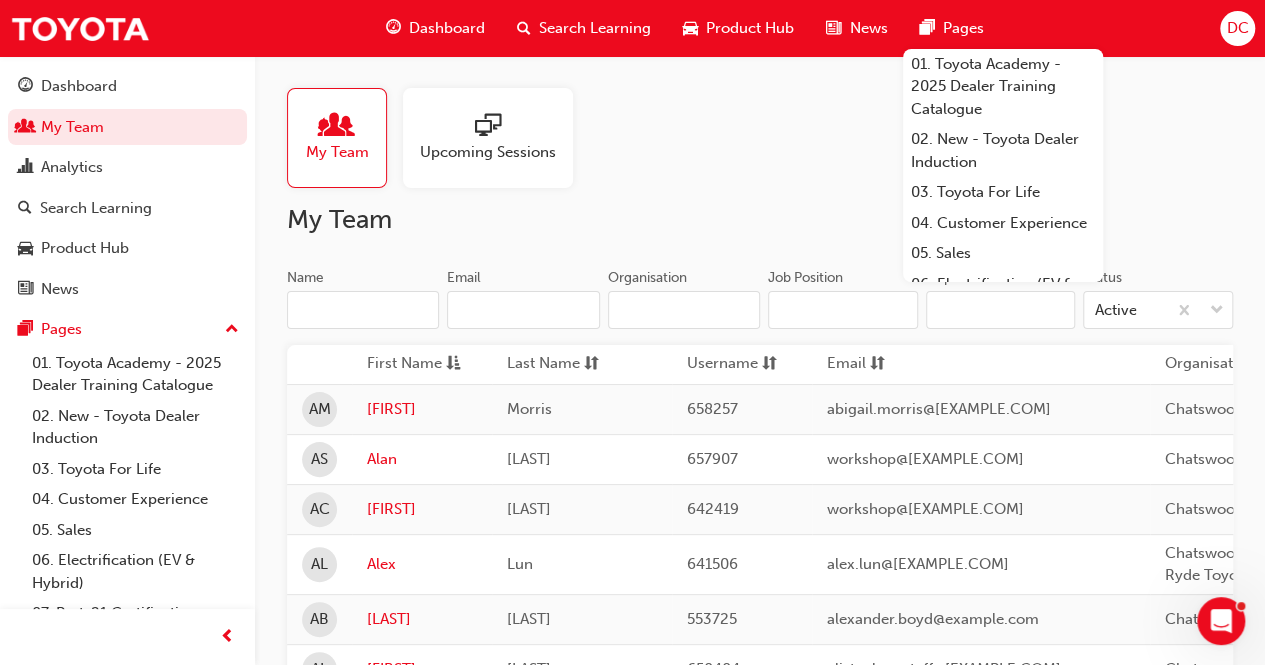 click on "My Team" at bounding box center (337, 138) 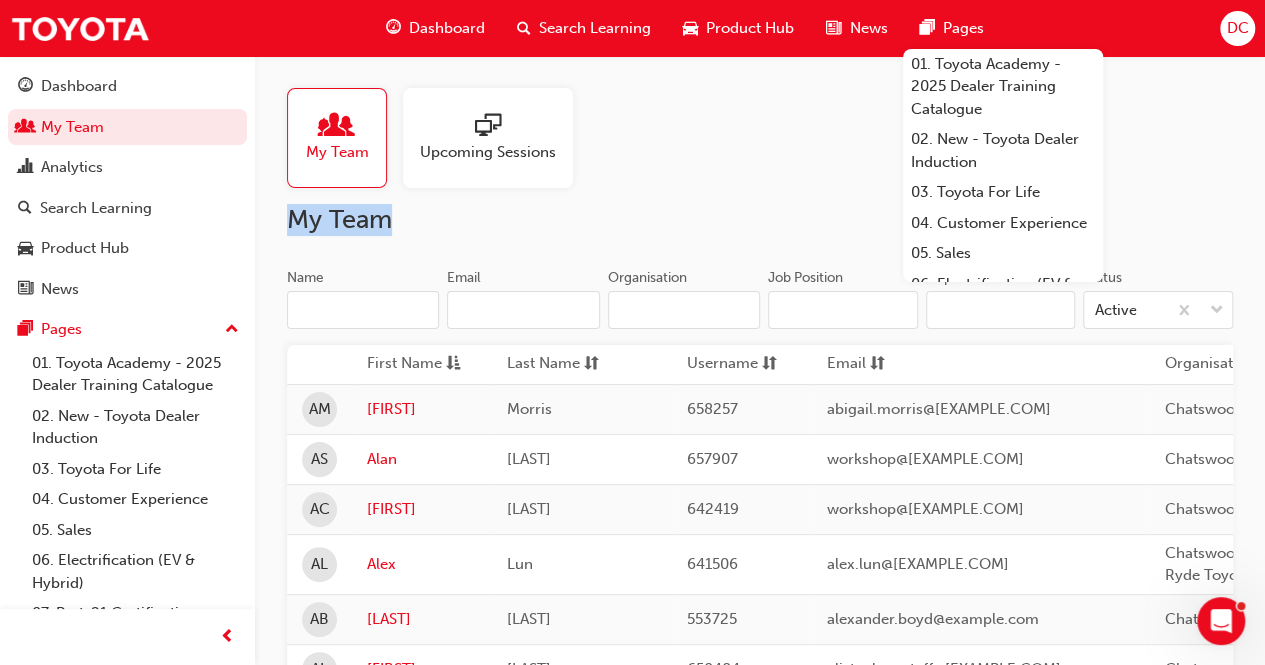 drag, startPoint x: 1262, startPoint y: 151, endPoint x: 1278, endPoint y: 193, distance: 44.94441 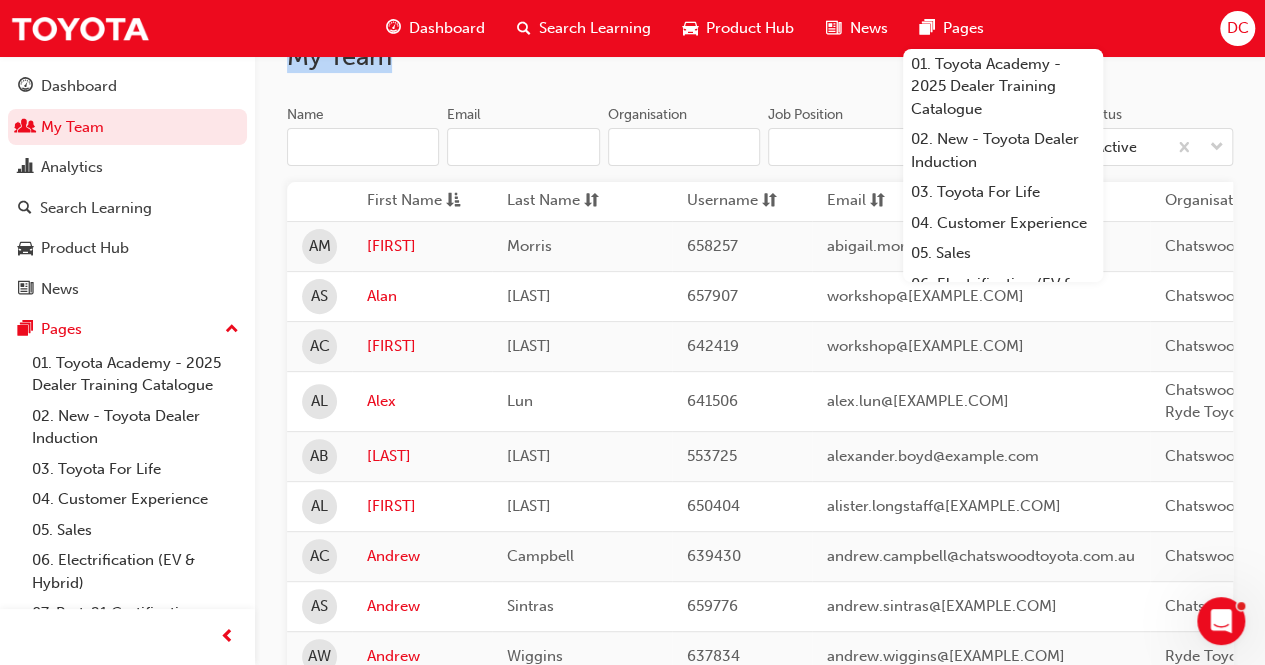 scroll, scrollTop: 91, scrollLeft: 0, axis: vertical 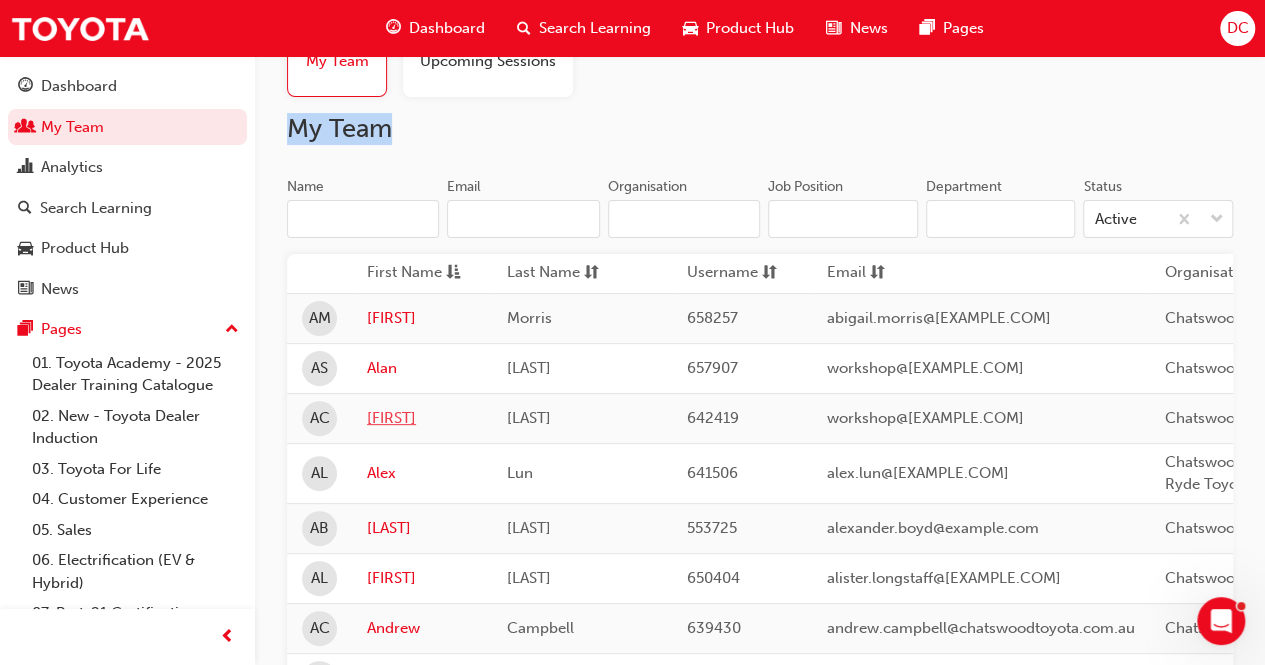 click on "[FIRST]" at bounding box center [422, 418] 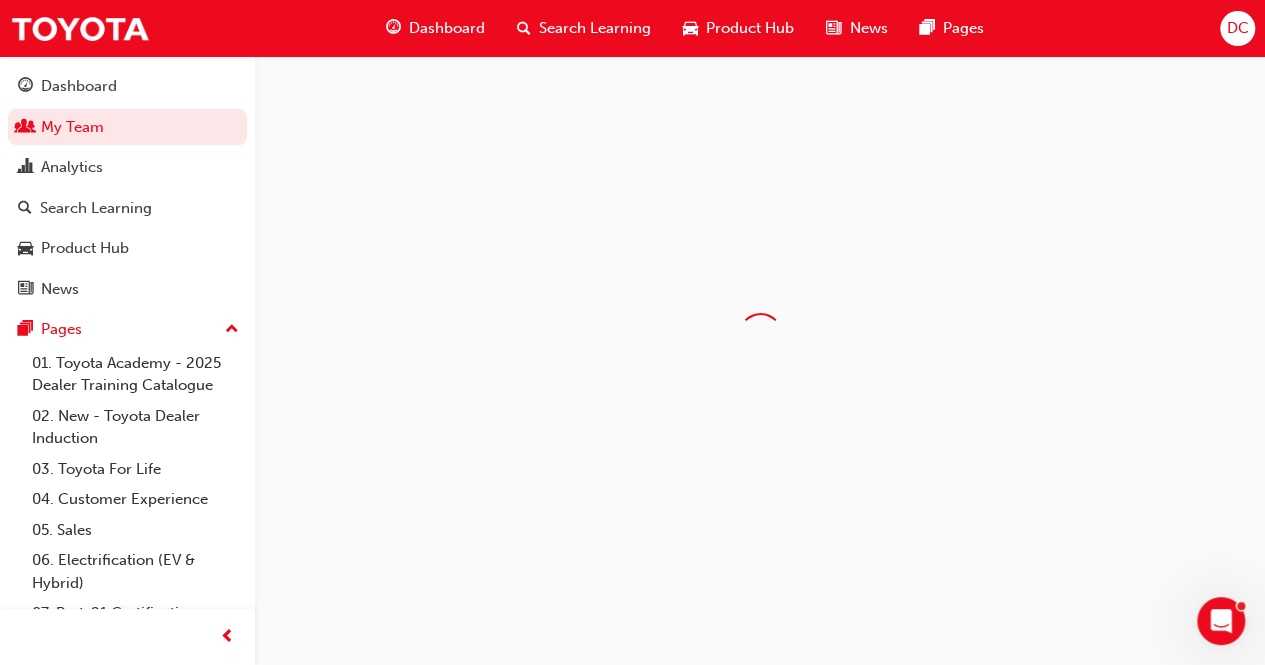 scroll, scrollTop: 0, scrollLeft: 0, axis: both 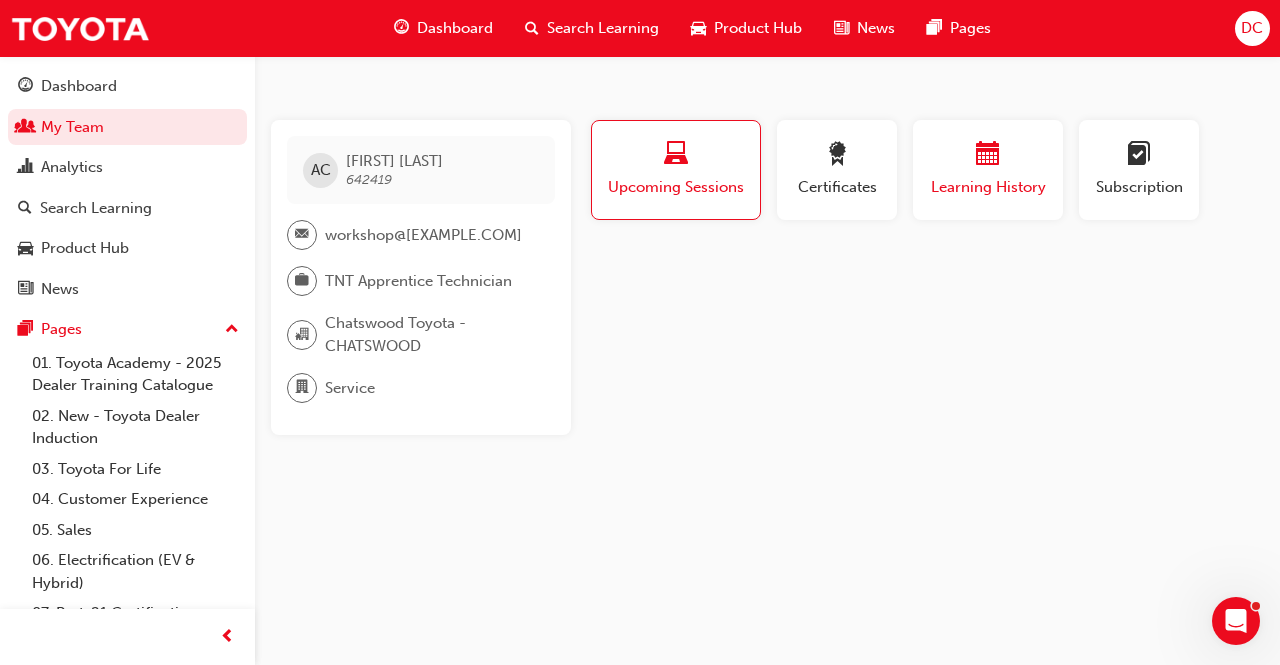 click on "Learning History" at bounding box center (988, 187) 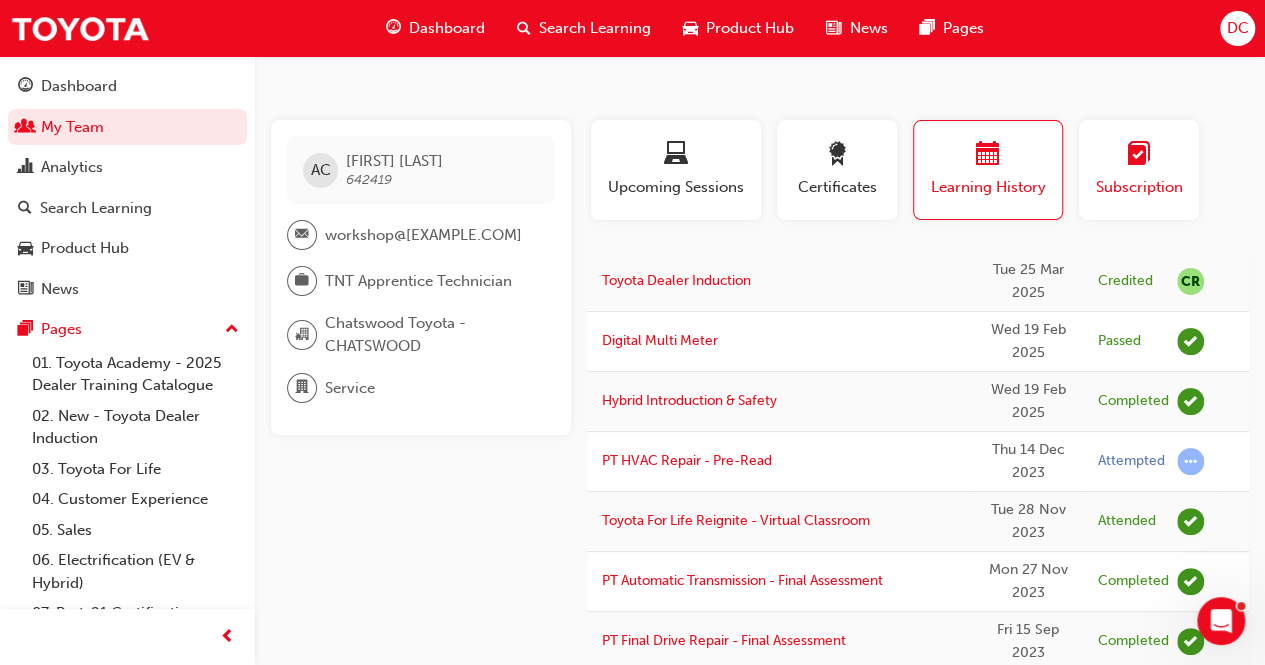 click at bounding box center [1139, 155] 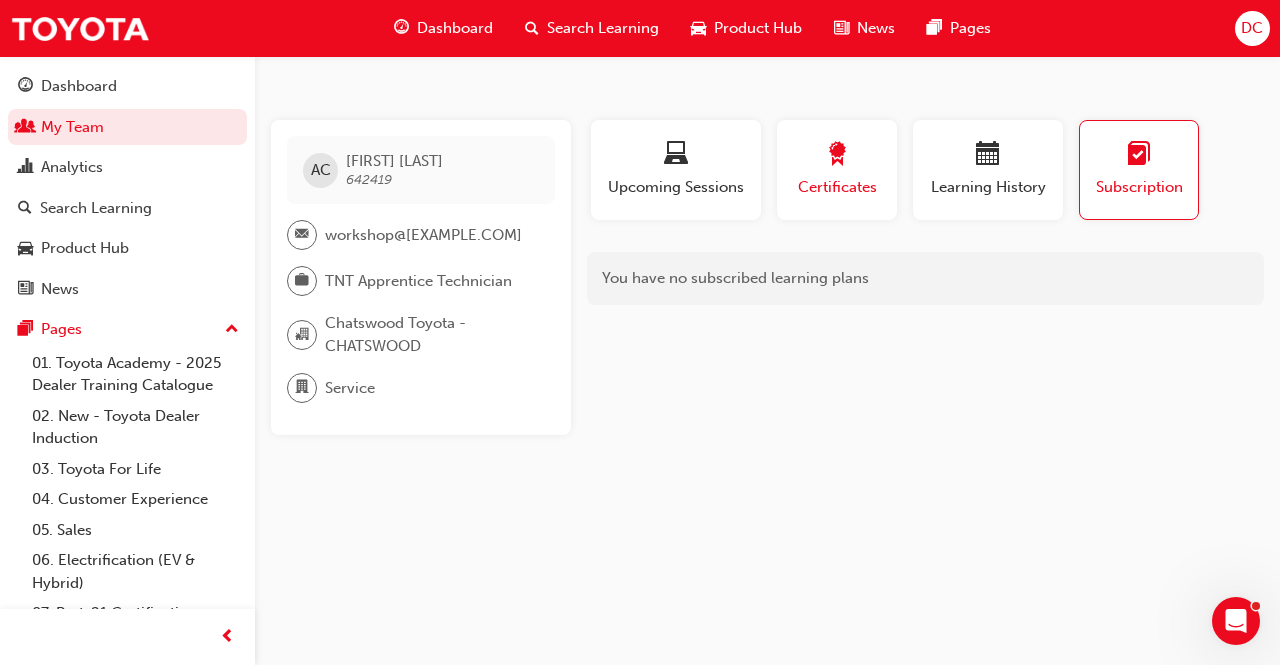 click on "Certificates" at bounding box center [837, 187] 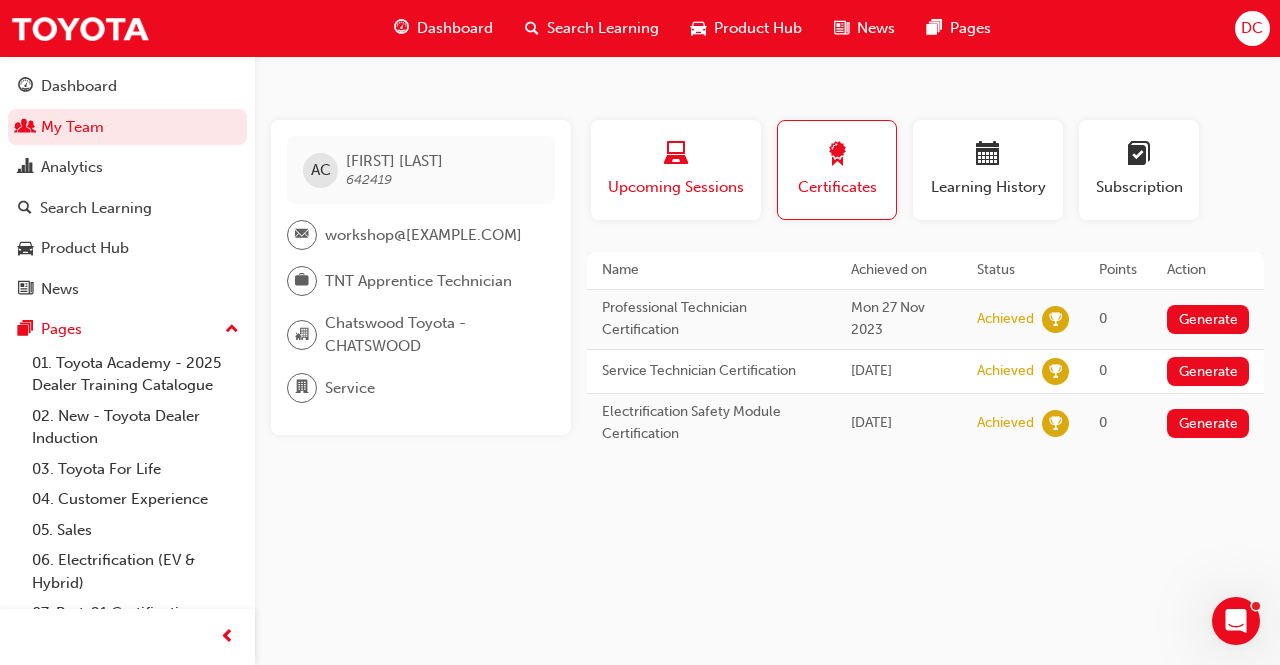 click at bounding box center (676, 157) 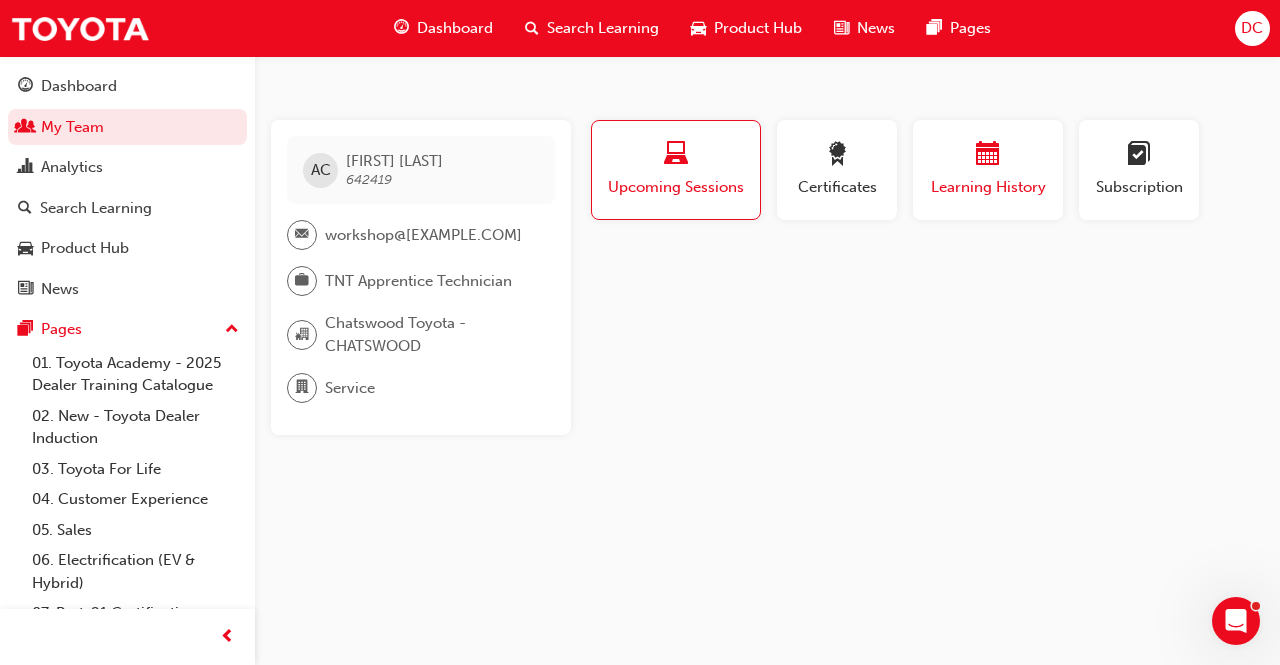 click on "Learning History" at bounding box center (988, 187) 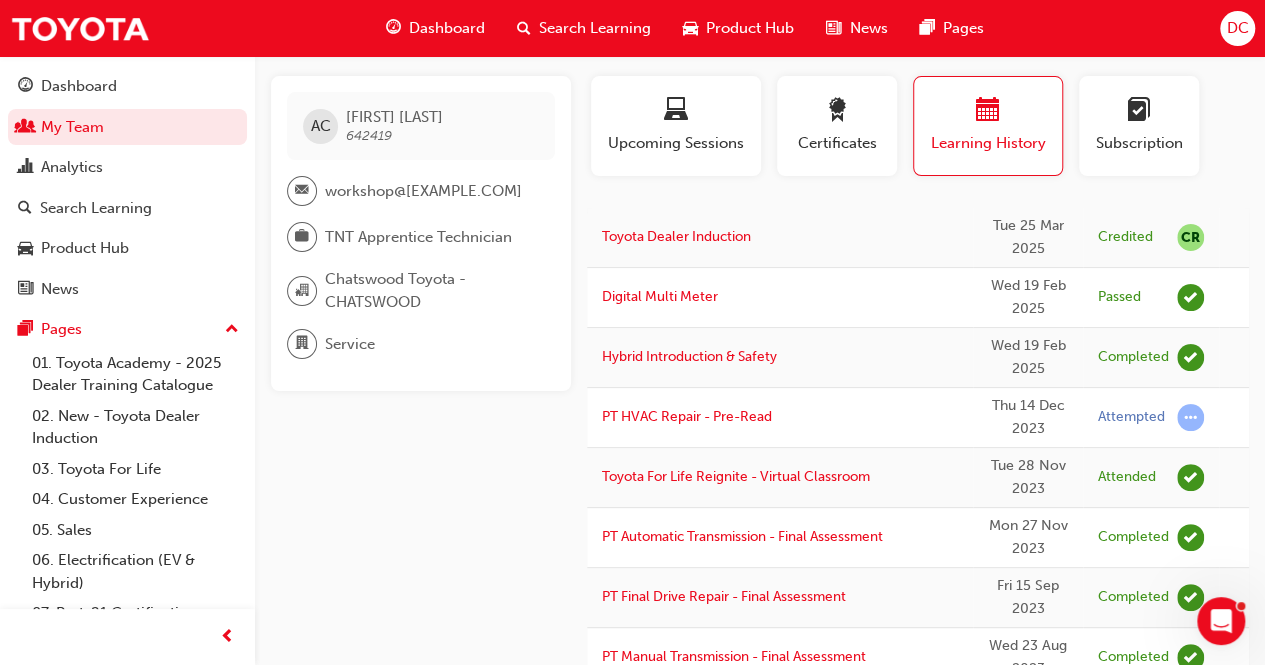 scroll, scrollTop: 0, scrollLeft: 0, axis: both 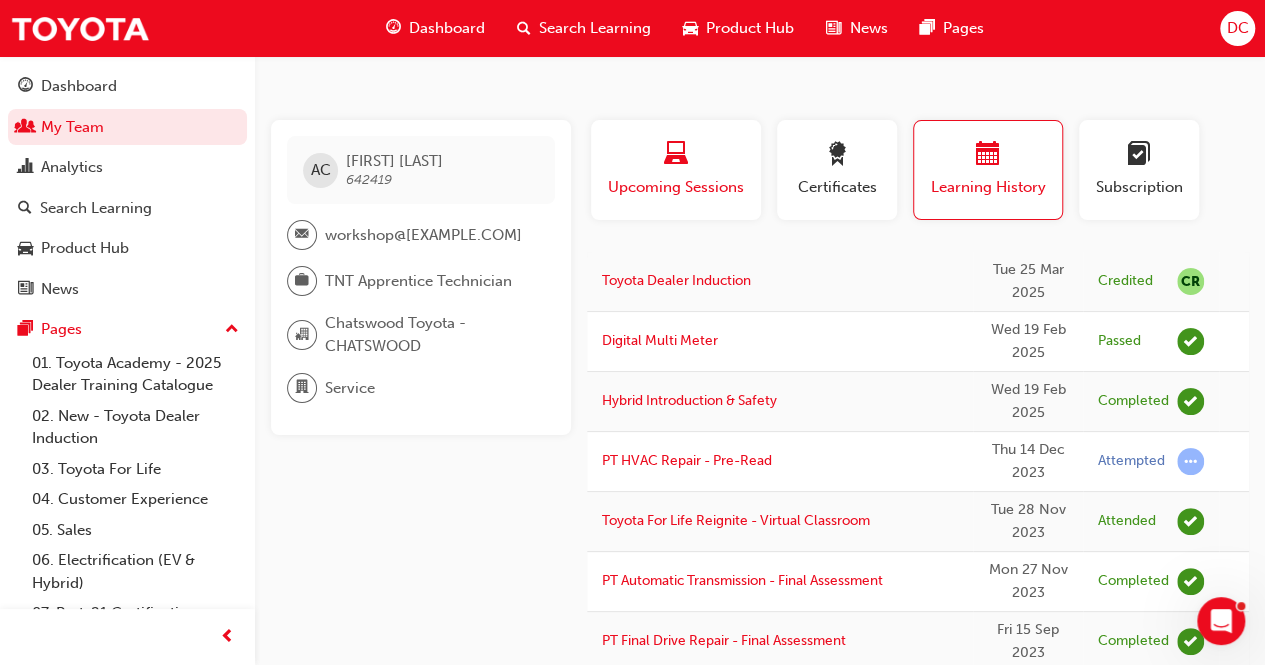 click at bounding box center [676, 157] 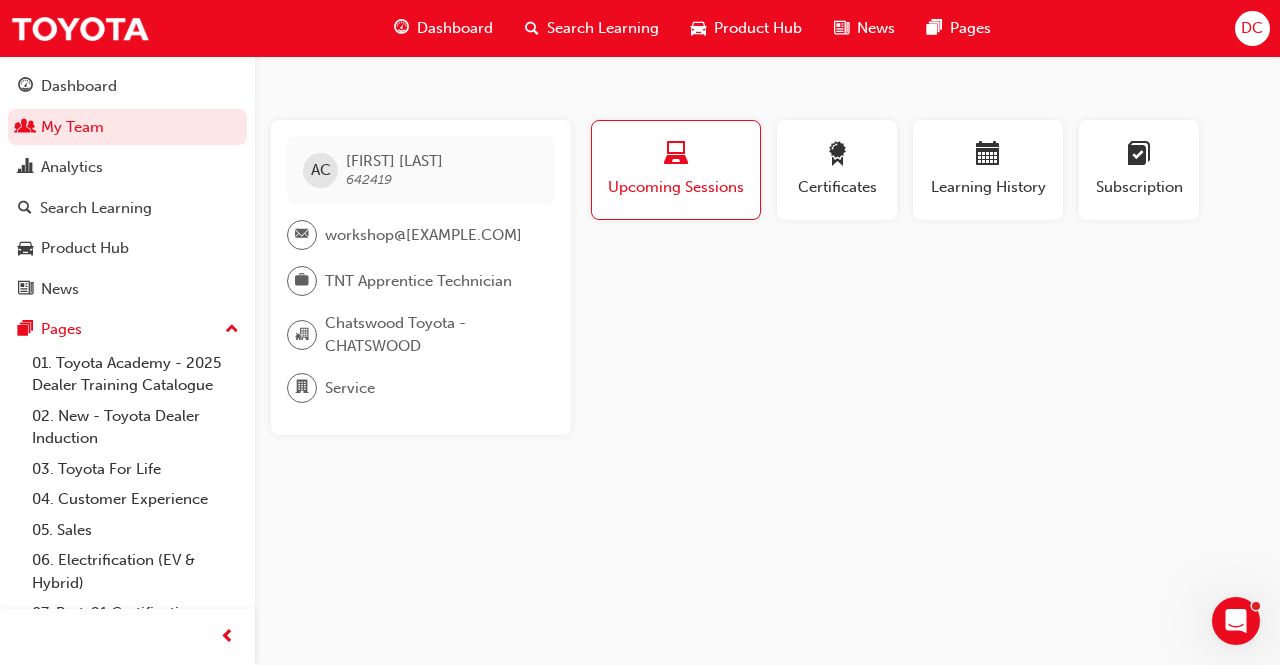 click on "Dashboard" at bounding box center [455, 28] 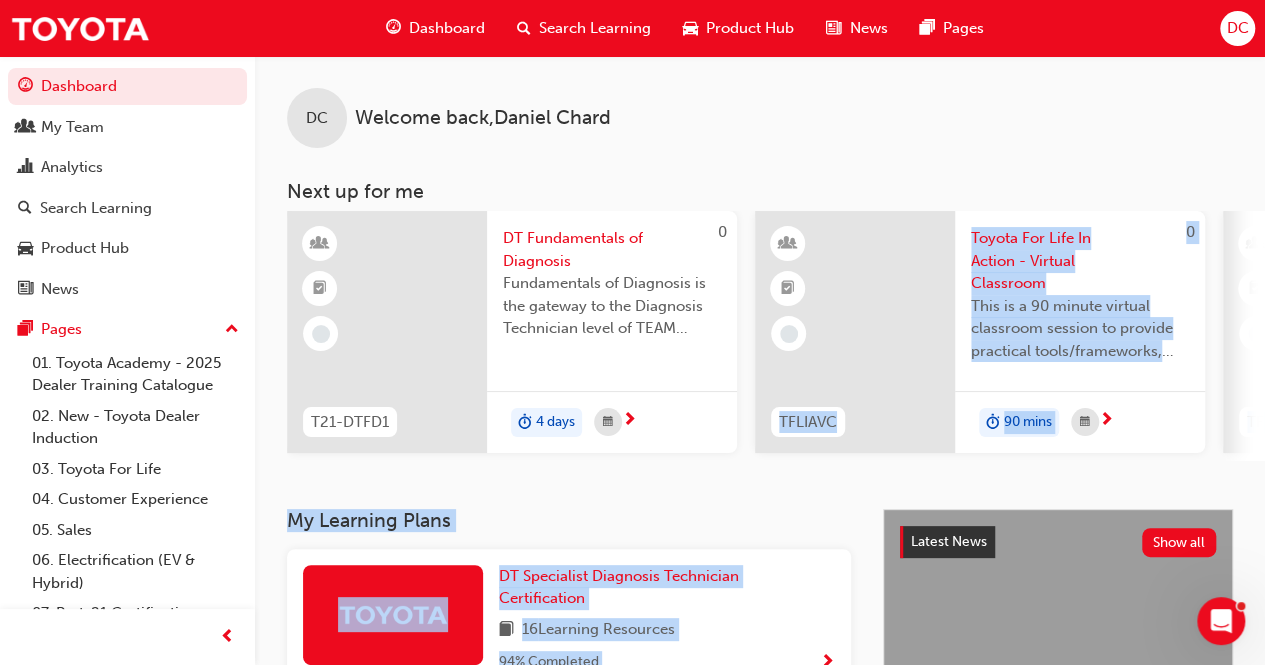 drag, startPoint x: 603, startPoint y: 459, endPoint x: 906, endPoint y: 531, distance: 311.43698 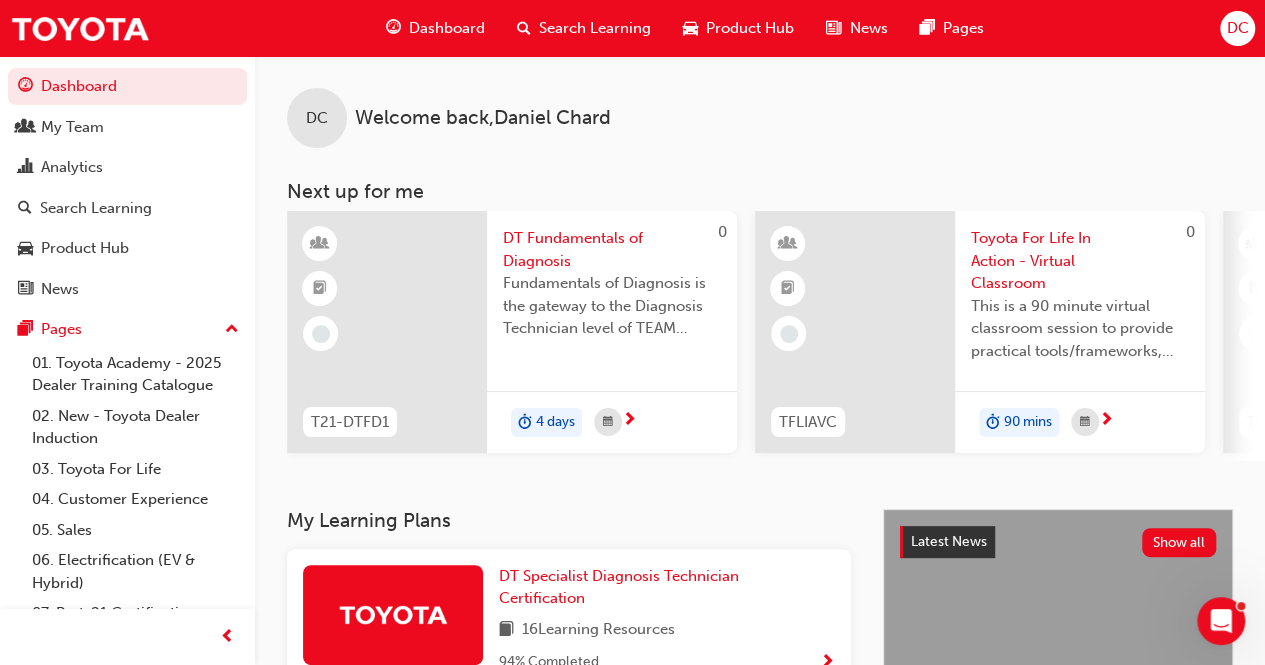 click on "DC Welcome back ,  [FIRST]   [LAST] Next up for me 0 T21-DTFD1 DT Fundamentals of Diagnosis Fundamentals of Diagnosis is the gateway to the Diagnosis Technician level of TEAM Training and sets the foundations to enable moving into the 3 x streams of DT training curriculum.  4 days 0 TFLIAVC Toyota For Life In Action - Virtual Classroom This is a 90 minute virtual classroom session to provide practical tools/frameworks, behaviours and processes to support new starters to apply TFL in every interaction.  90 mins 0 TFLIAVC Toyota For Life In Action - Virtual Classroom This is a 90 minute virtual classroom session to provide practical tools/frameworks, behaviours and processes to support new starters to apply TFL in every interaction.  90 mins Toyota Online Sales eLearning Module OSR-EL1 15 mins 240 CCC Confident Customer Conversations 2 hrs View all" at bounding box center [760, 258] 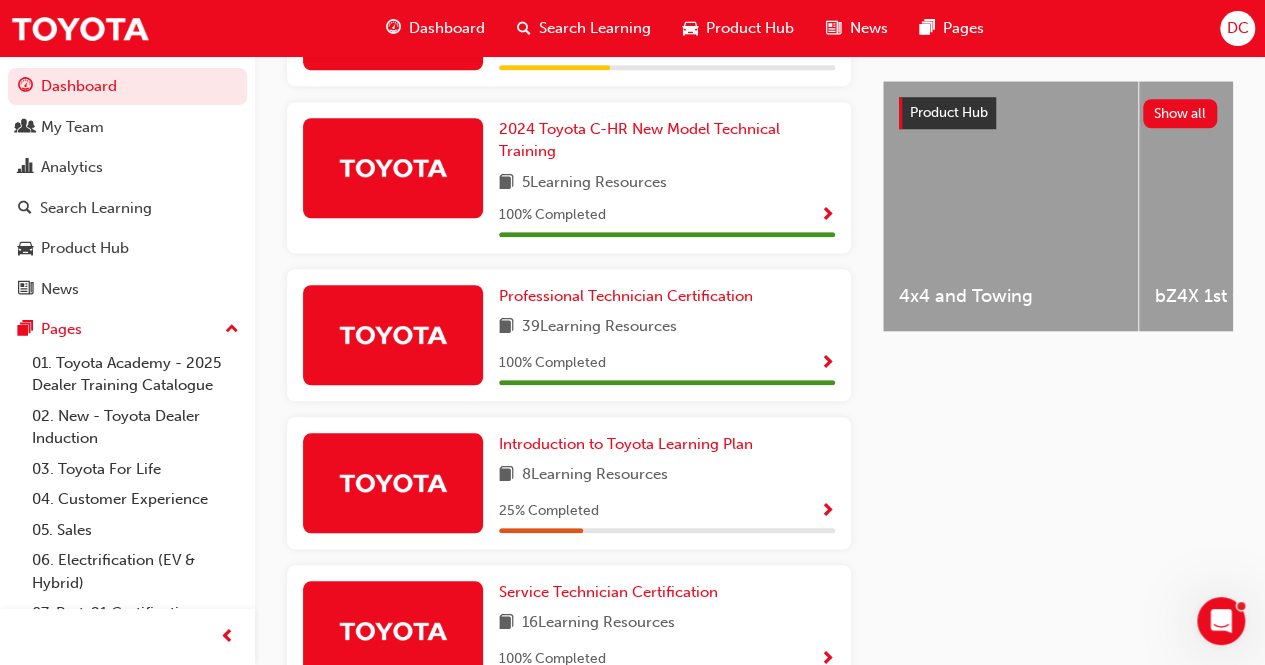 scroll, scrollTop: 898, scrollLeft: 0, axis: vertical 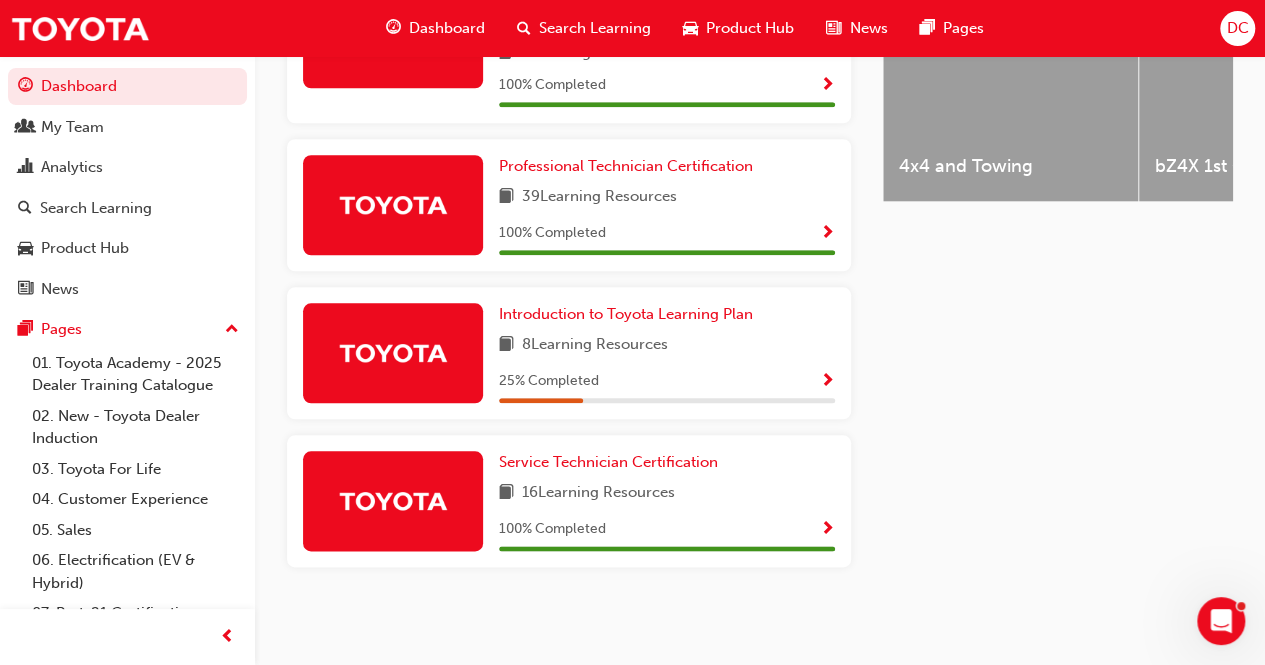 click 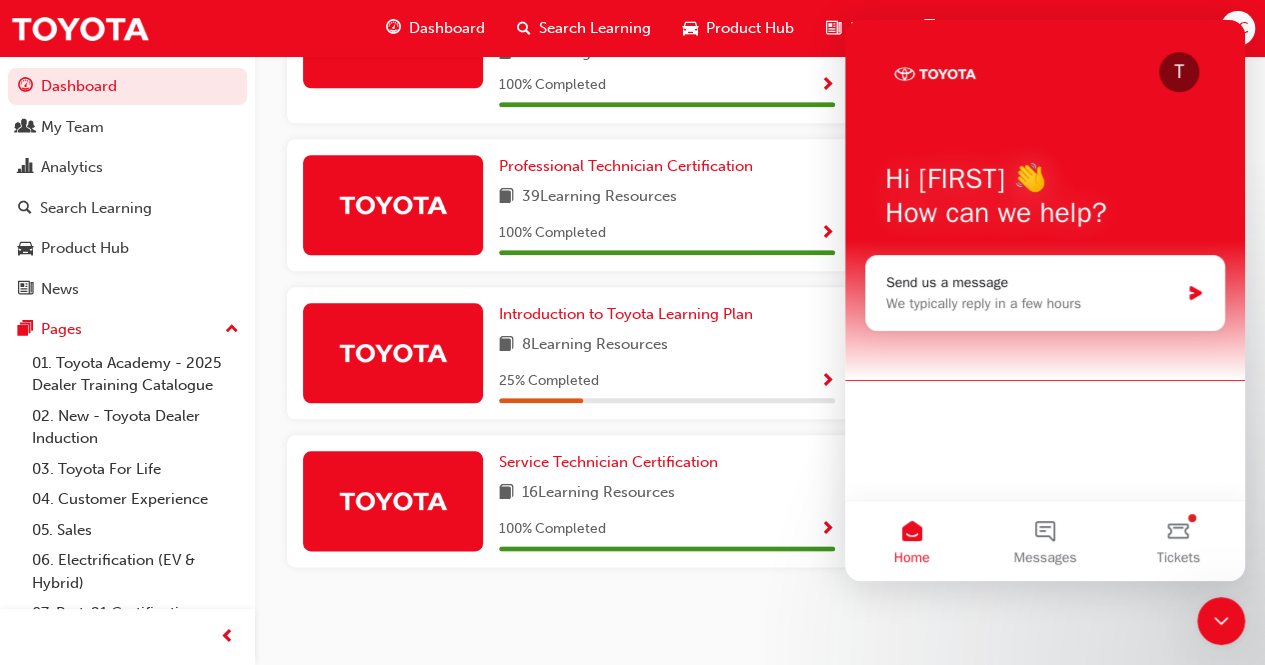 scroll, scrollTop: 0, scrollLeft: 0, axis: both 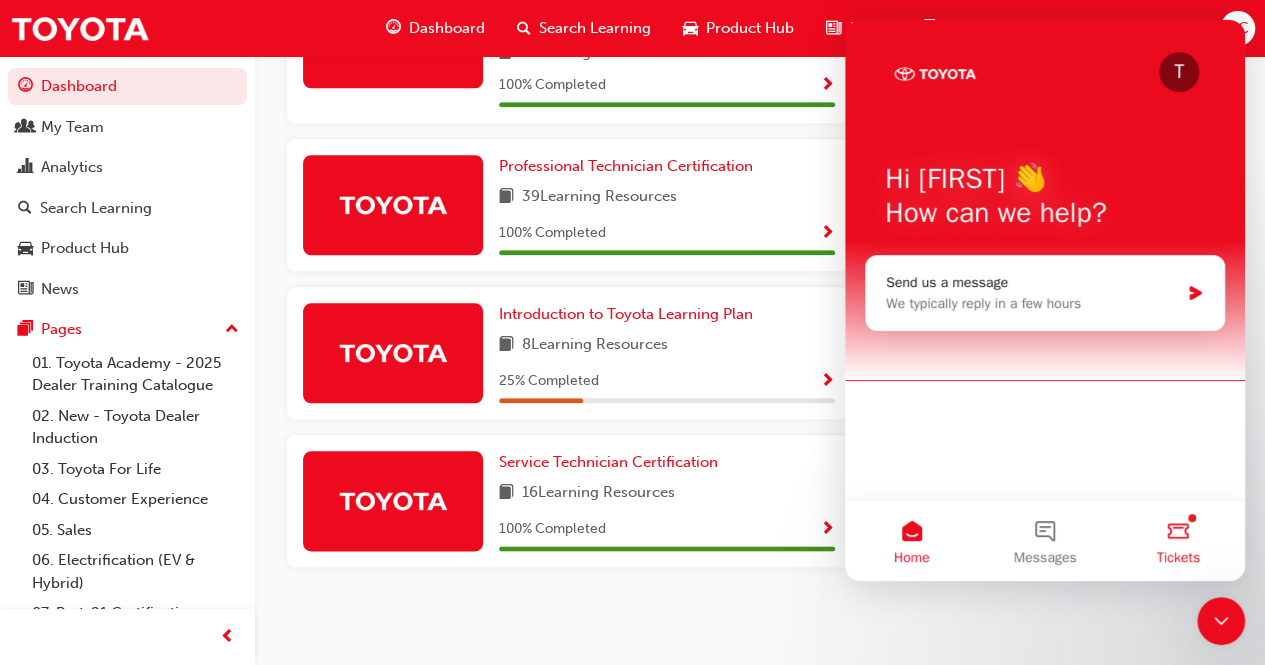 click on "Tickets" at bounding box center (1178, 558) 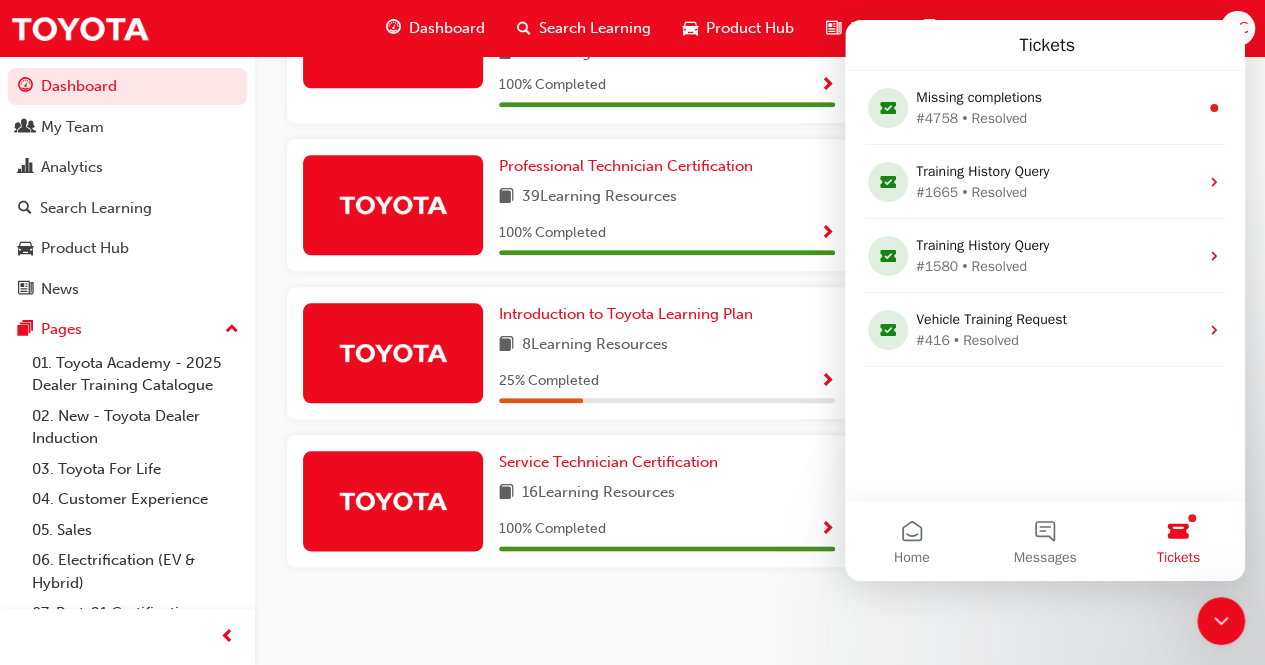 click on "Tickets" at bounding box center [1178, 541] 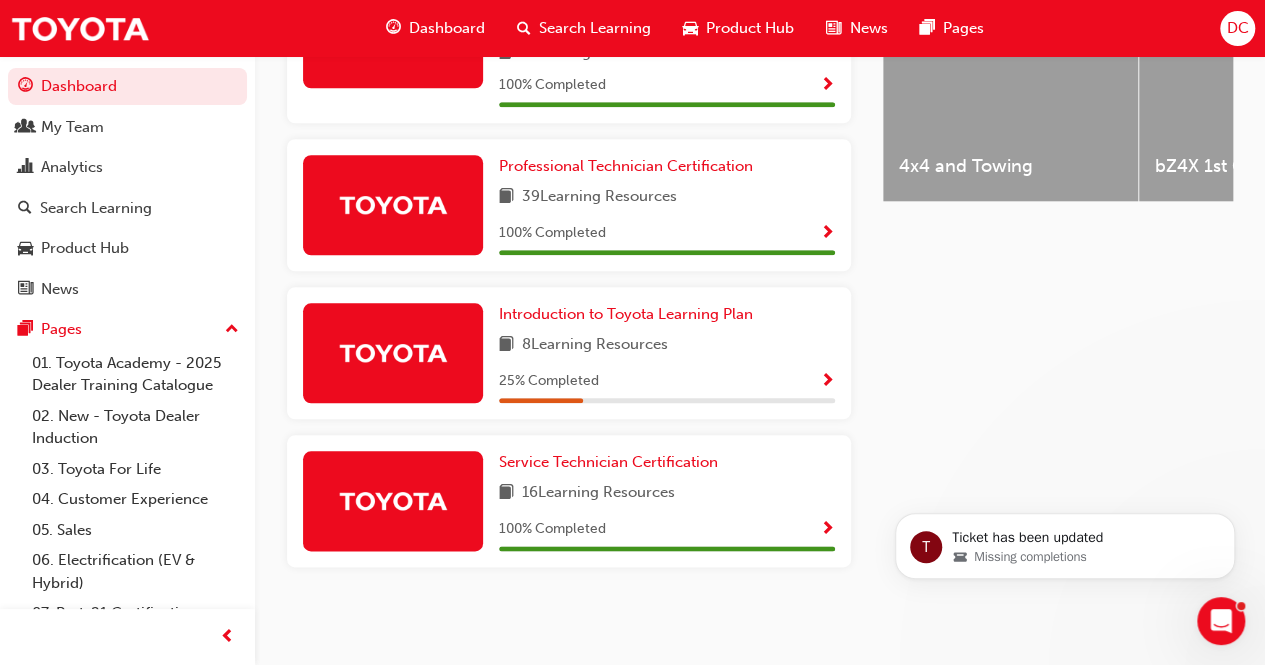 scroll, scrollTop: 0, scrollLeft: 0, axis: both 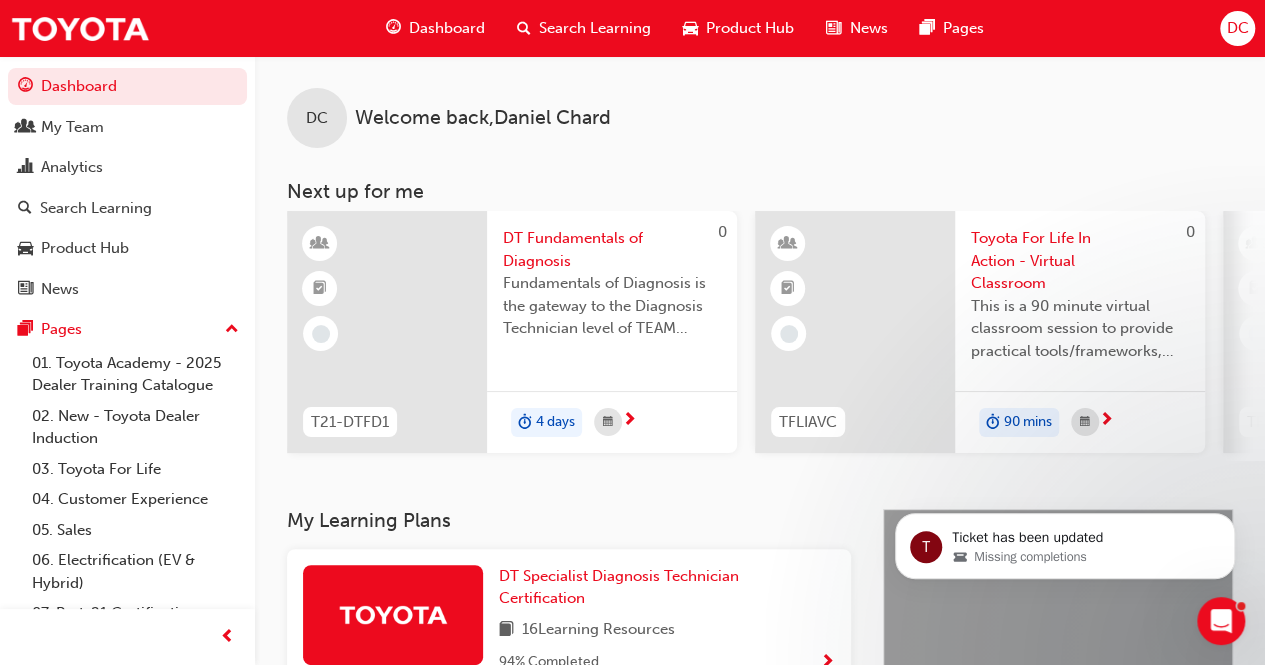 click on "DC Welcome back ,  [FIRST]   [LAST] Next up for me 0 T21-DTFD1 DT Fundamentals of Diagnosis Fundamentals of Diagnosis is the gateway to the Diagnosis Technician level of TEAM Training and sets the foundations to enable moving into the 3 x streams of DT training curriculum.  4 days 0 TFLIAVC Toyota For Life In Action - Virtual Classroom This is a 90 minute virtual classroom session to provide practical tools/frameworks, behaviours and processes to support new starters to apply TFL in every interaction.  90 mins 0 TFLIAVC Toyota For Life In Action - Virtual Classroom This is a 90 minute virtual classroom session to provide practical tools/frameworks, behaviours and processes to support new starters to apply TFL in every interaction.  90 mins Toyota Online Sales eLearning Module OSR-EL1 15 mins 240 CCC Confident Customer Conversations 2 hrs View all" at bounding box center (760, 258) 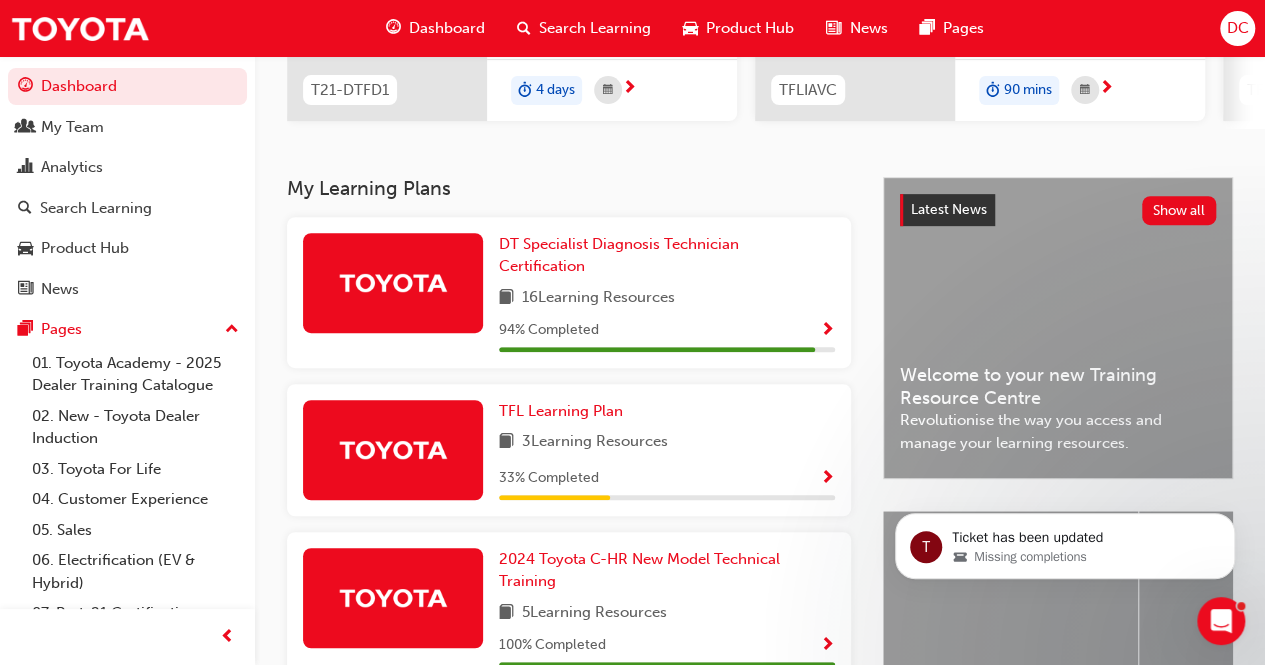 scroll, scrollTop: 0, scrollLeft: 0, axis: both 